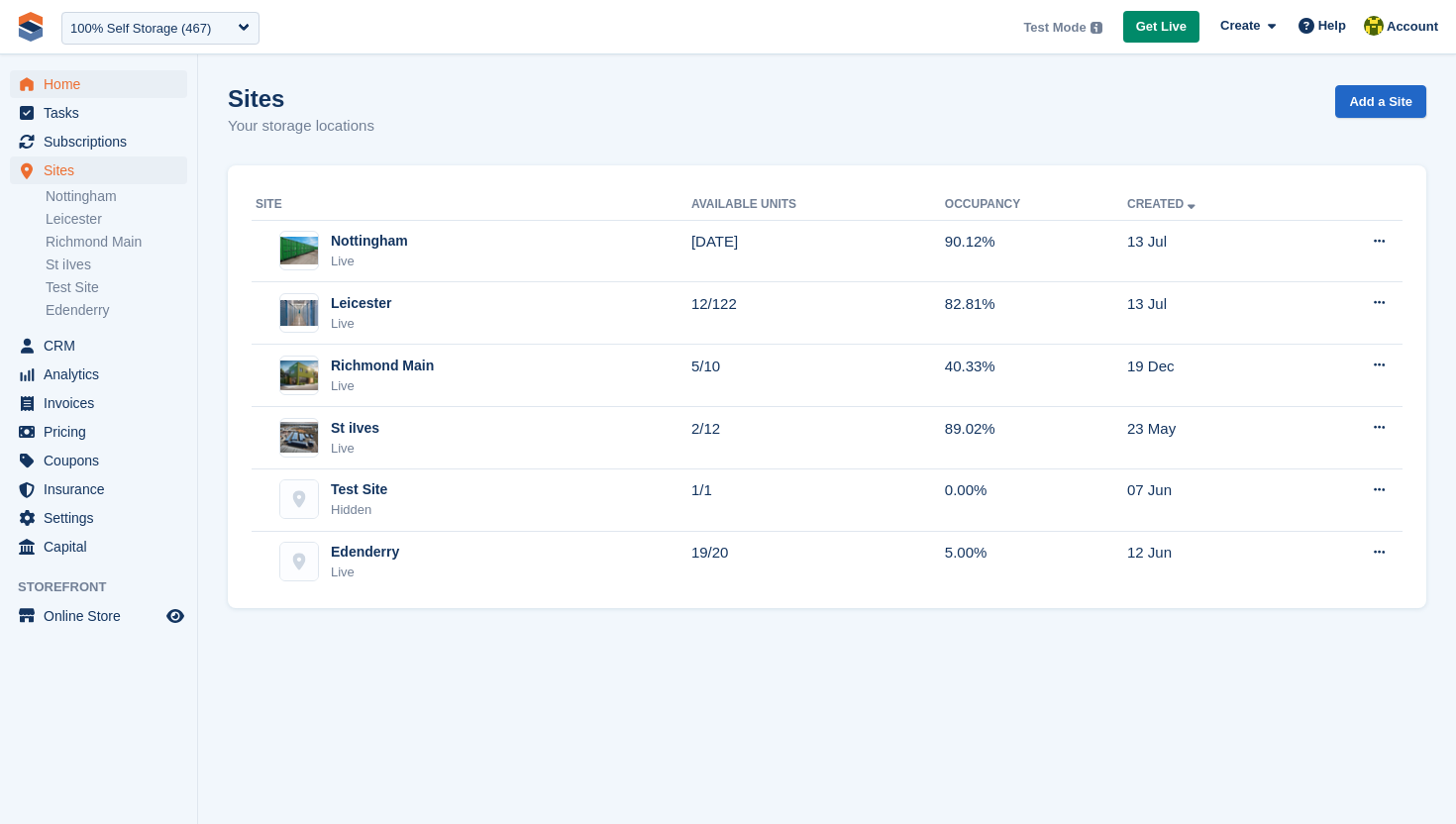 scroll, scrollTop: 0, scrollLeft: 0, axis: both 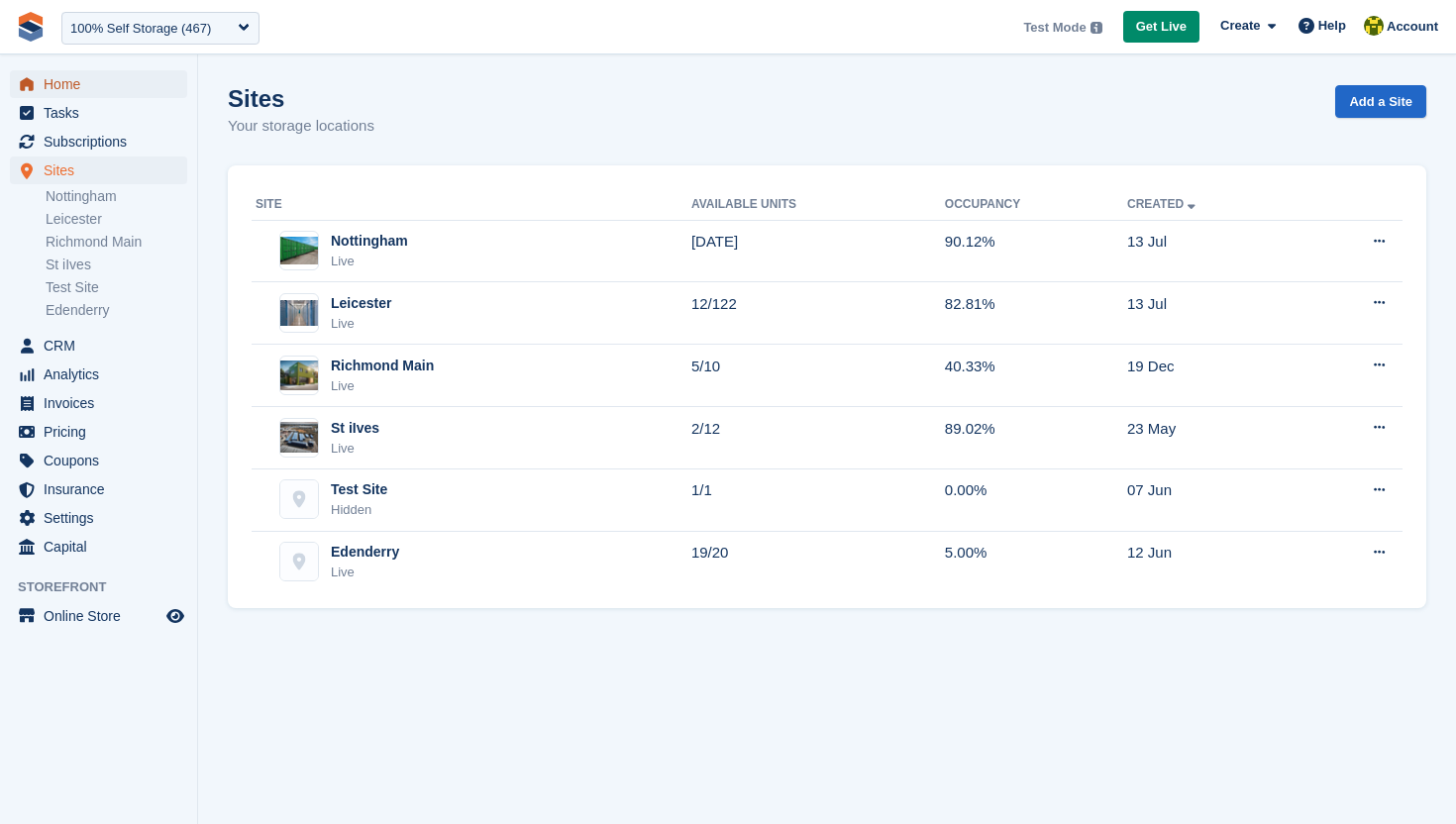 click on "Home" at bounding box center [103, 84] 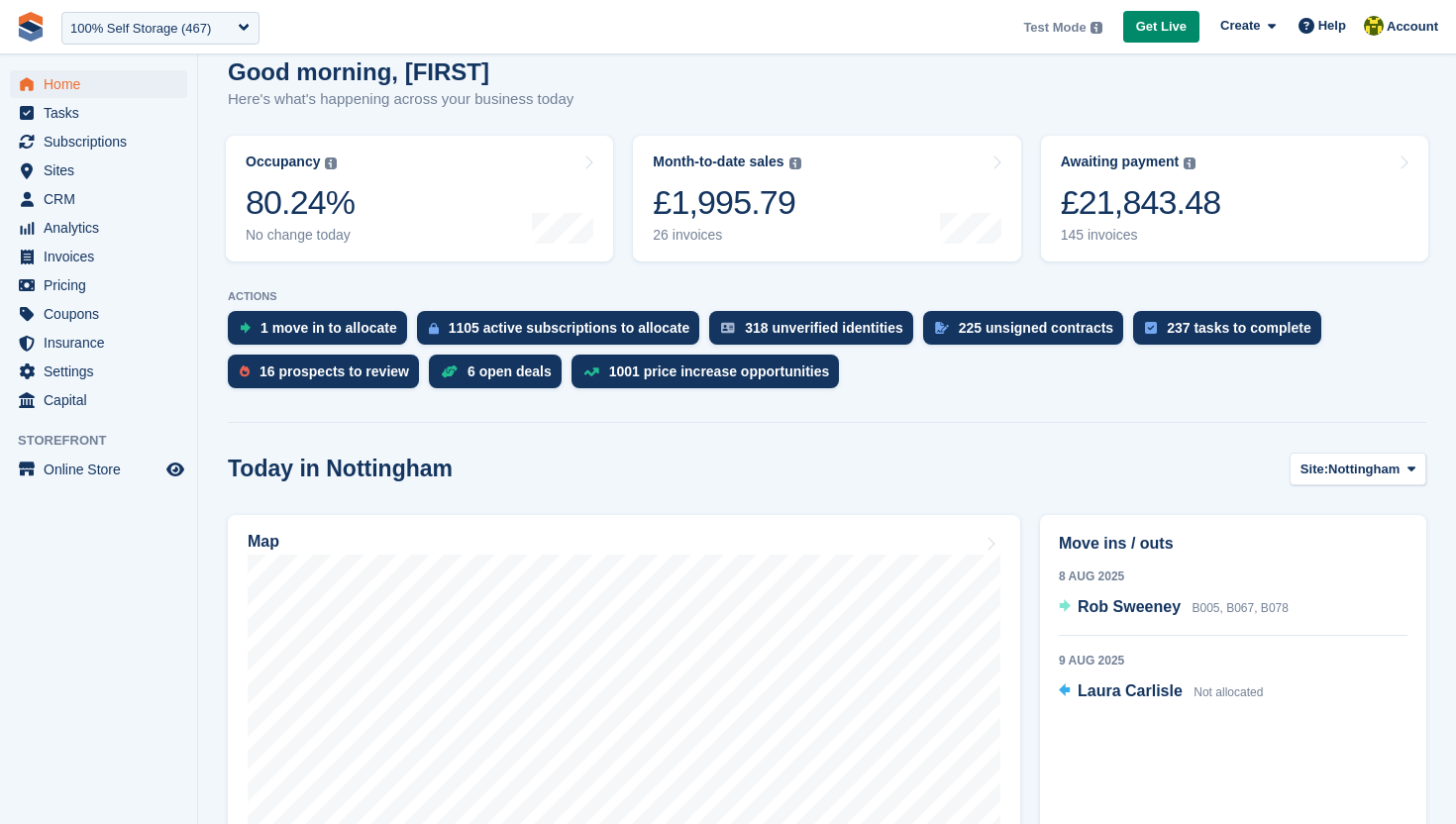 scroll, scrollTop: 197, scrollLeft: 0, axis: vertical 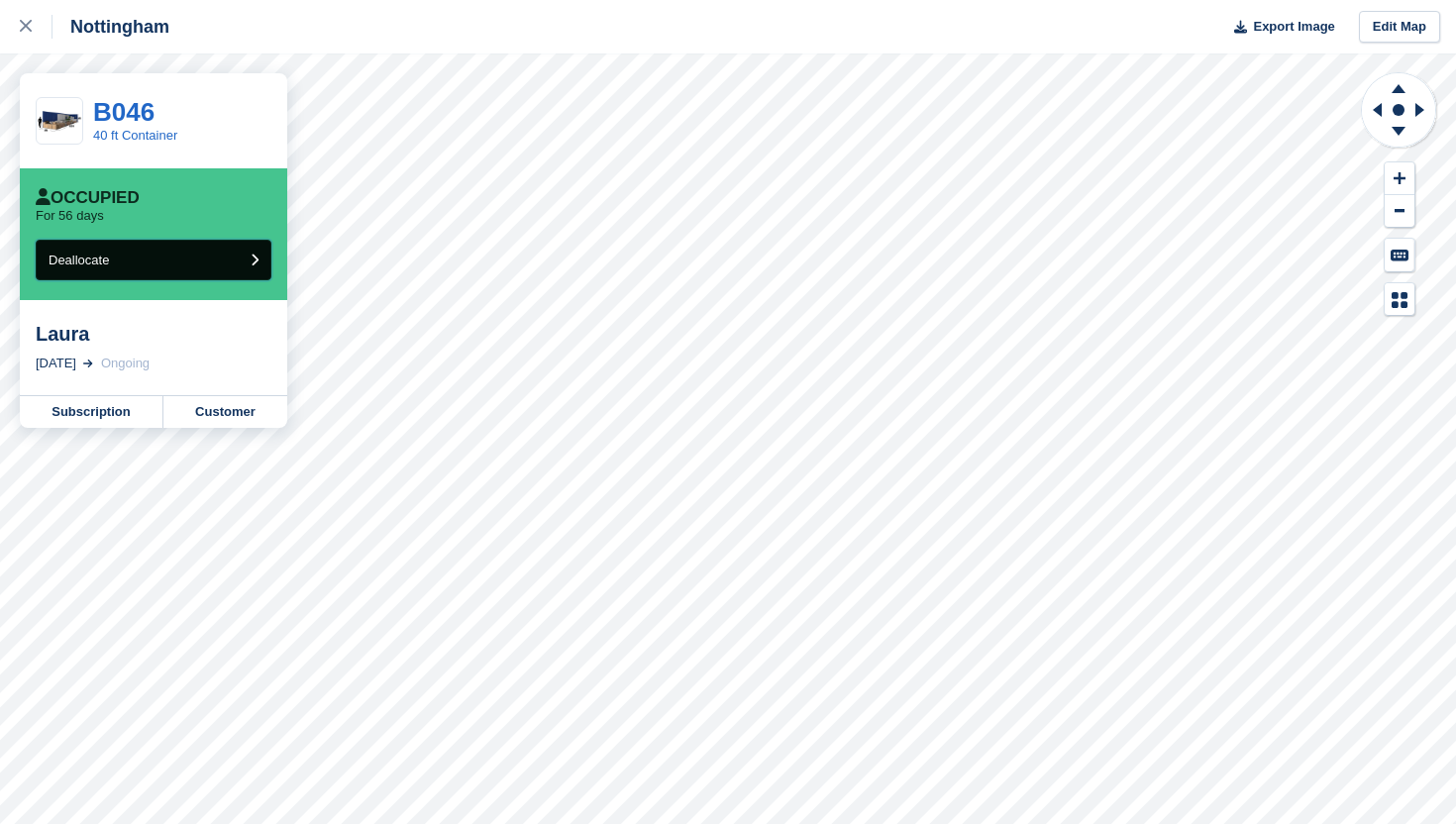 click on "Deallocate" at bounding box center (154, 259) 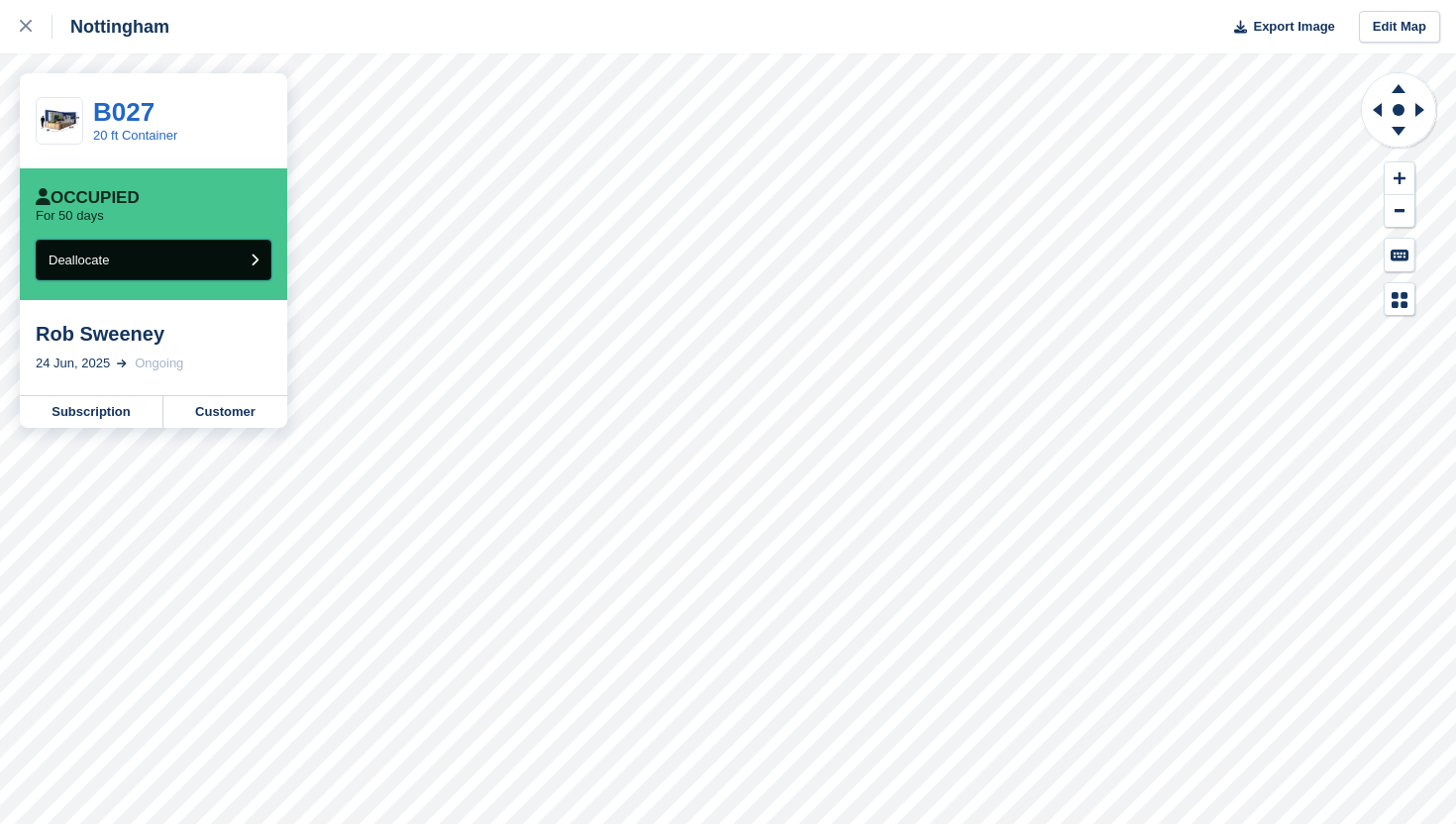 click on "Deallocate" at bounding box center [154, 259] 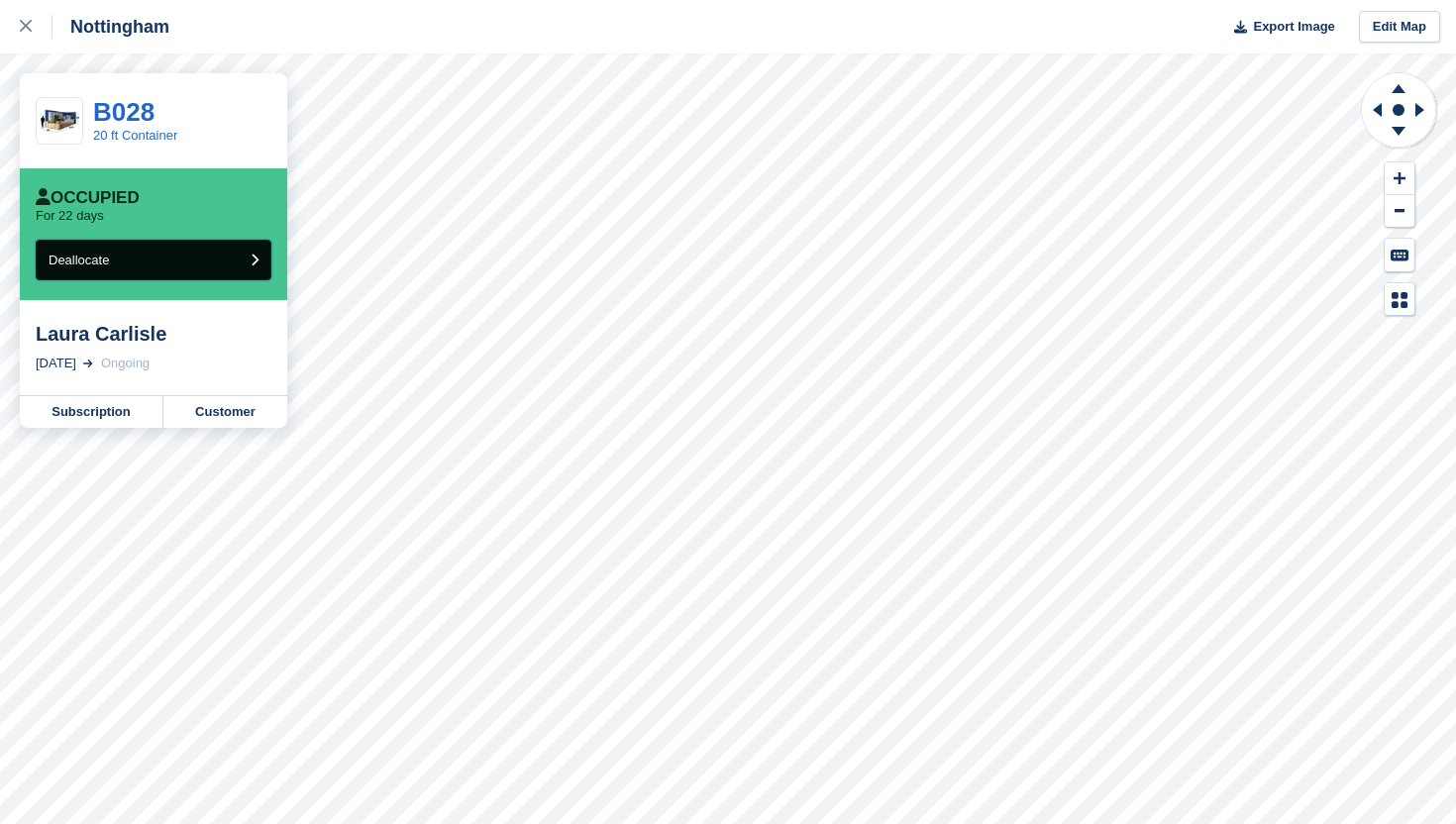 click on "Deallocate" at bounding box center (154, 259) 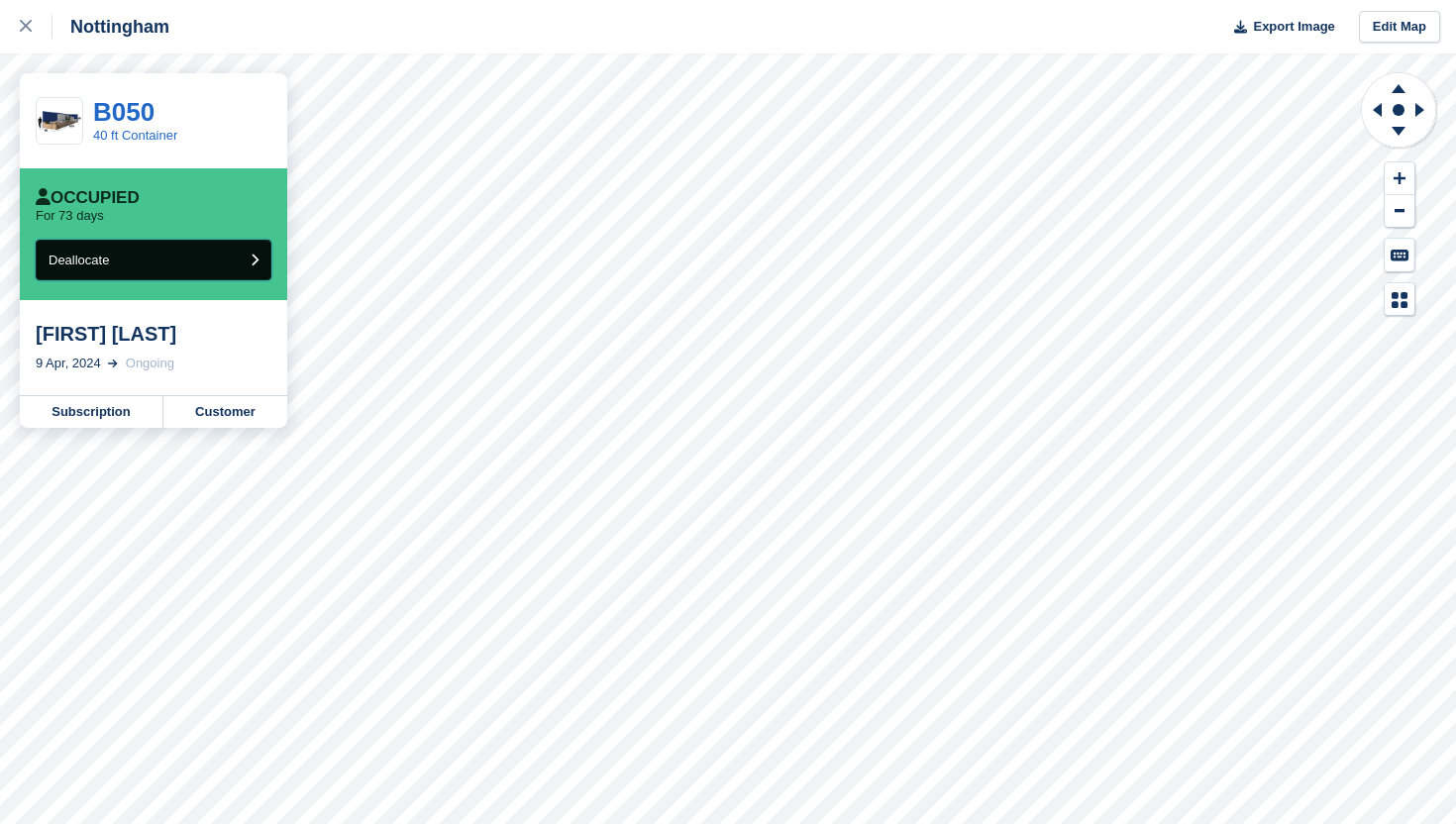 click on "Deallocate" at bounding box center (154, 259) 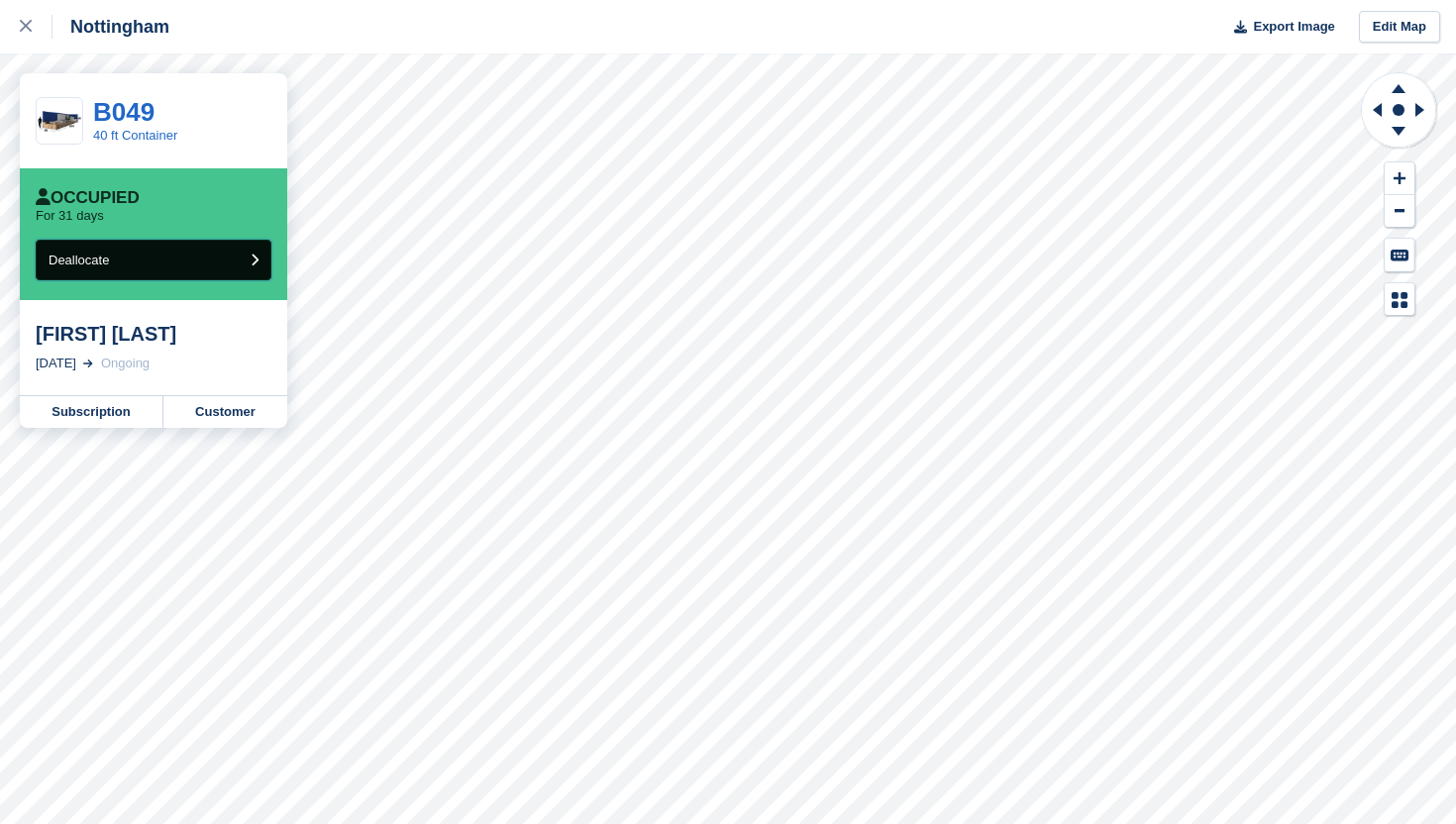 click on "Deallocate" at bounding box center [154, 259] 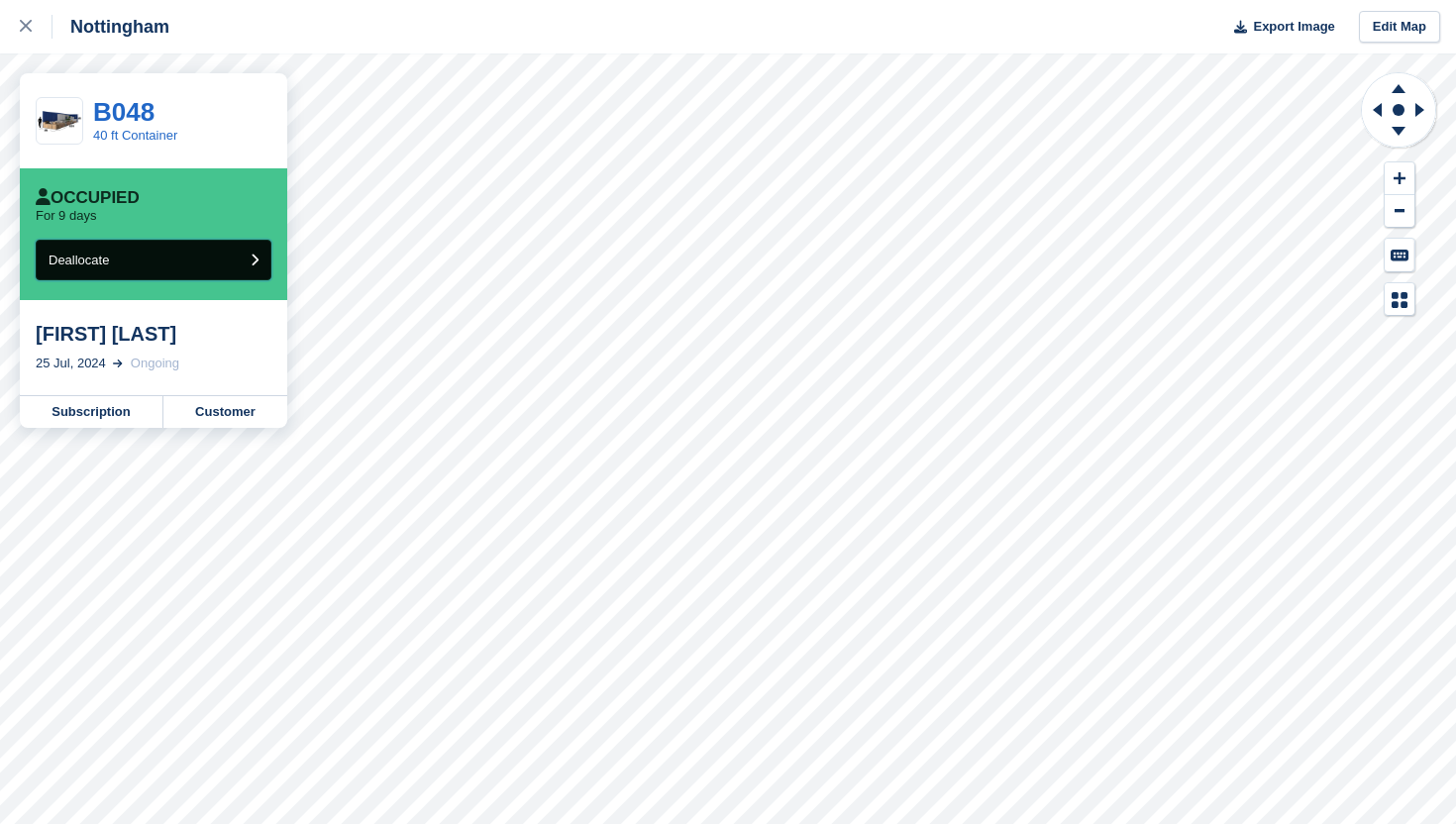 click on "Deallocate" at bounding box center [154, 259] 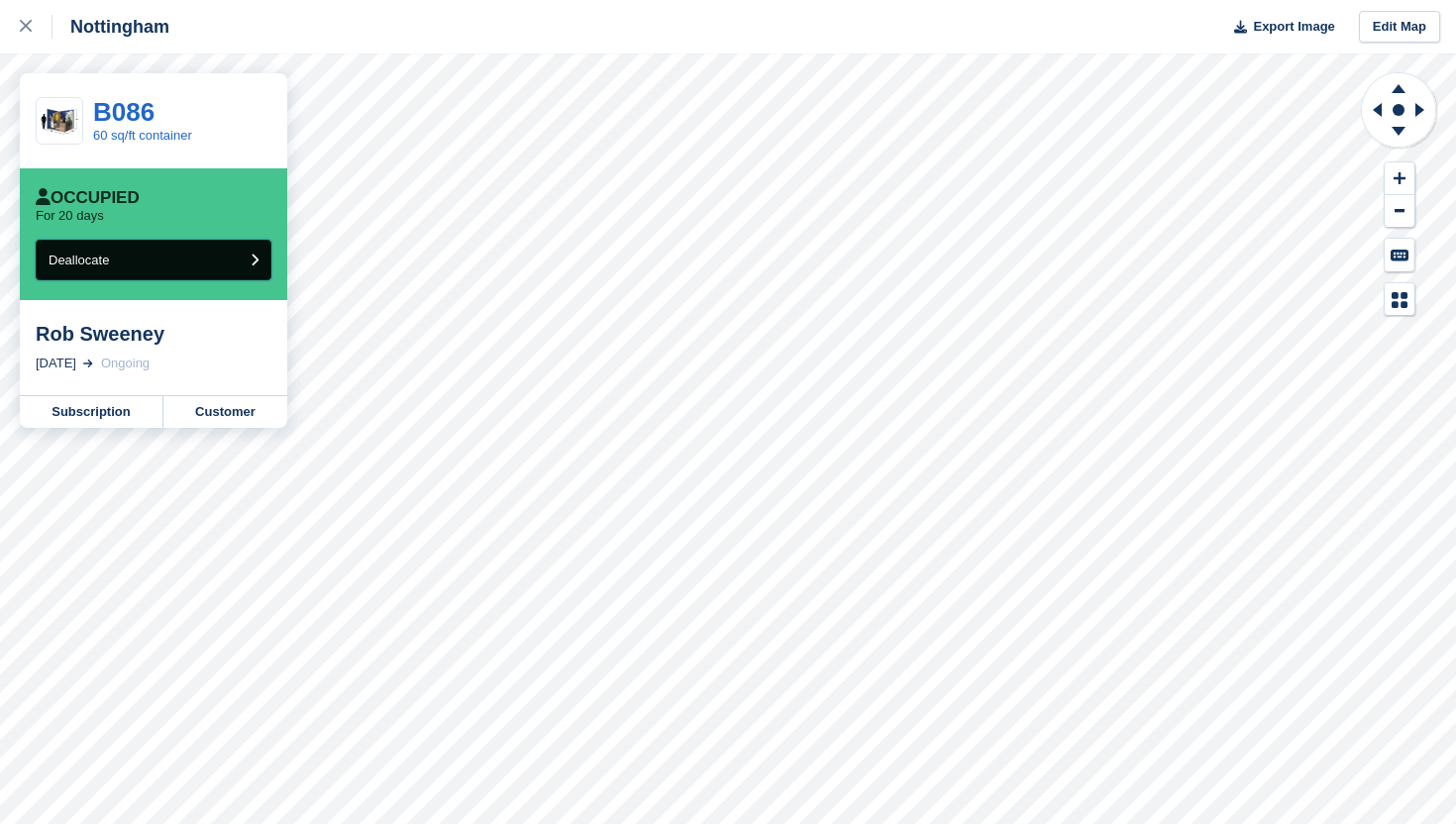 click on "Deallocate" at bounding box center (154, 259) 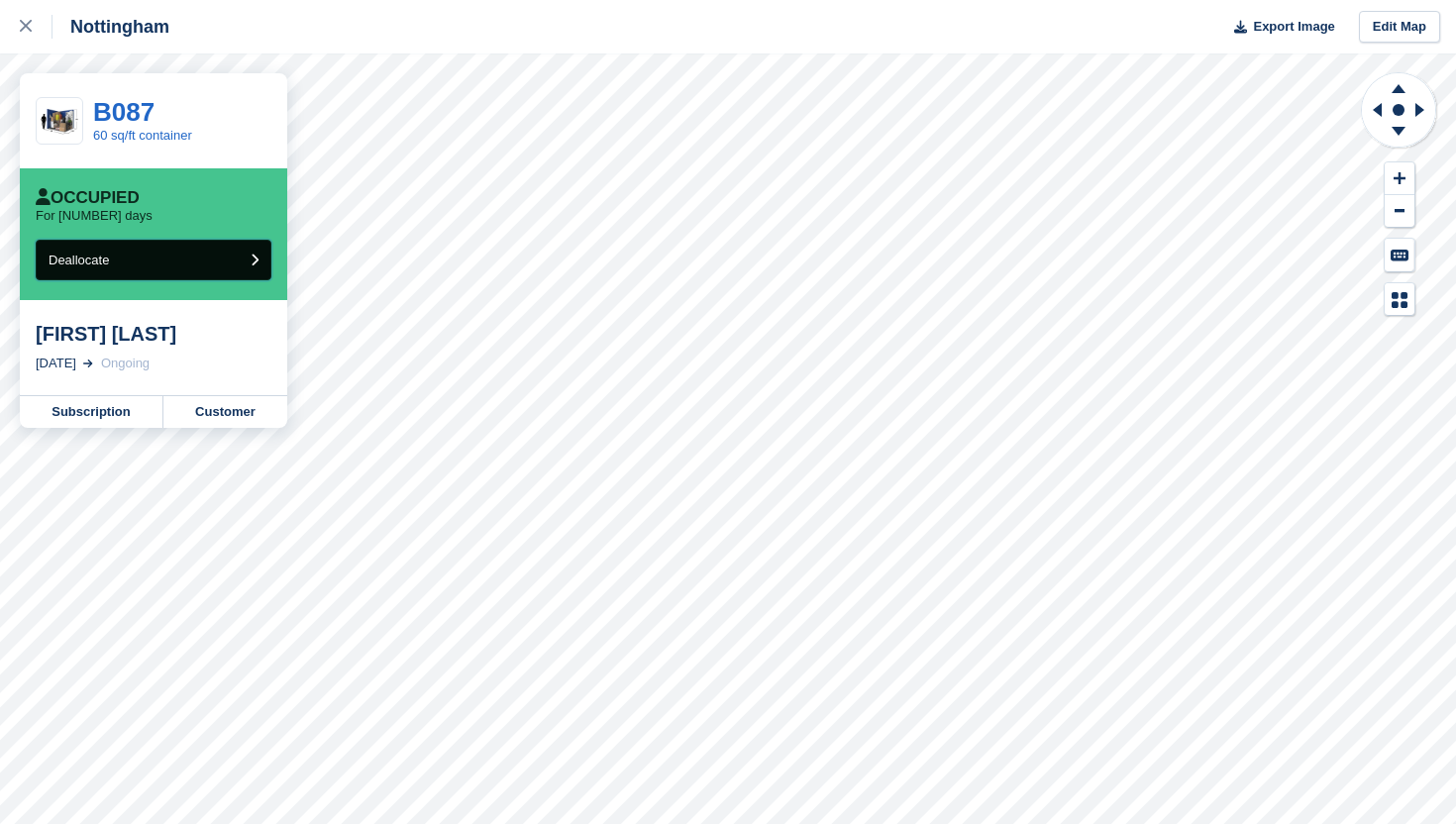 click on "Deallocate" at bounding box center (154, 259) 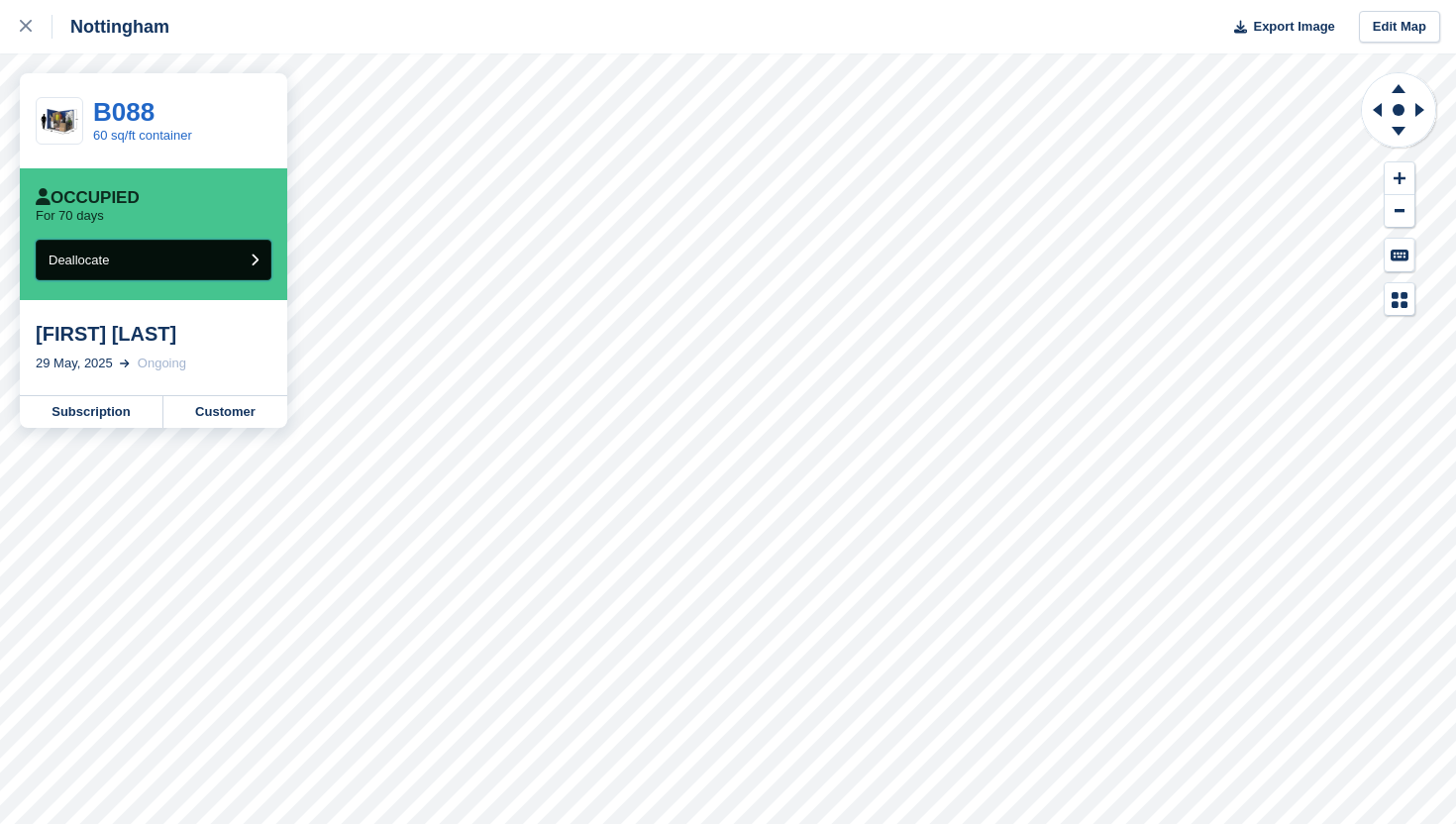 click on "Deallocate" at bounding box center (154, 259) 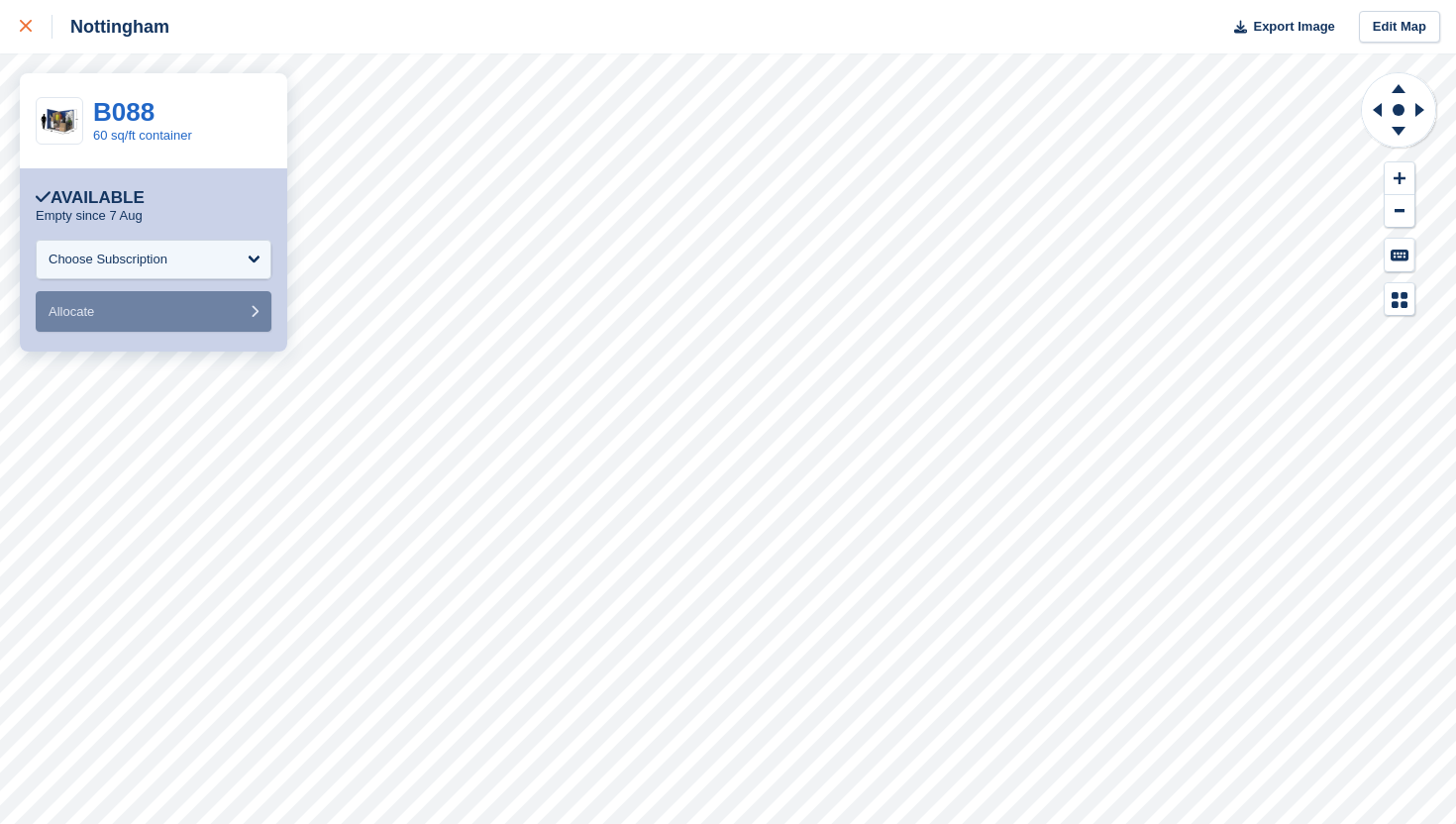 click at bounding box center (36, 27) 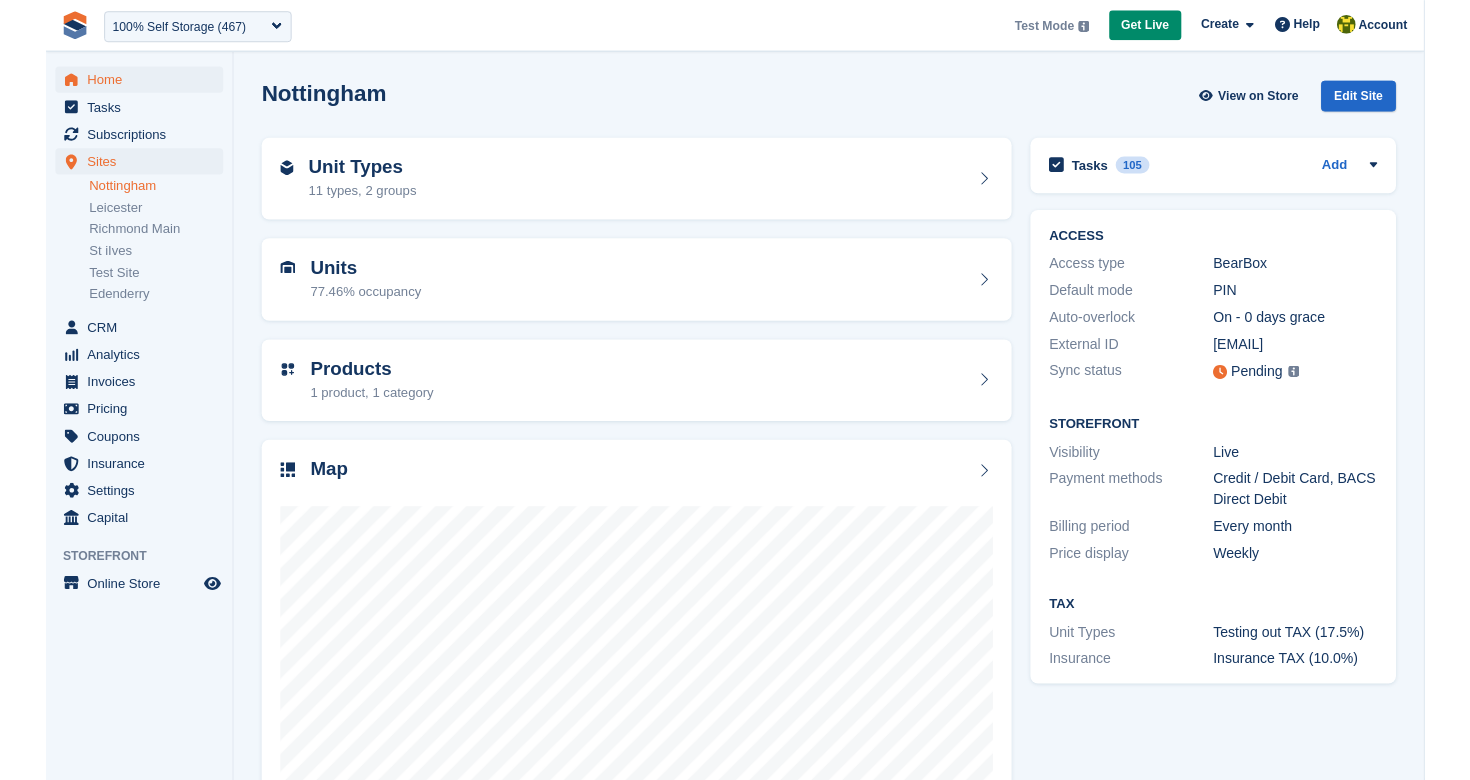scroll, scrollTop: 0, scrollLeft: 0, axis: both 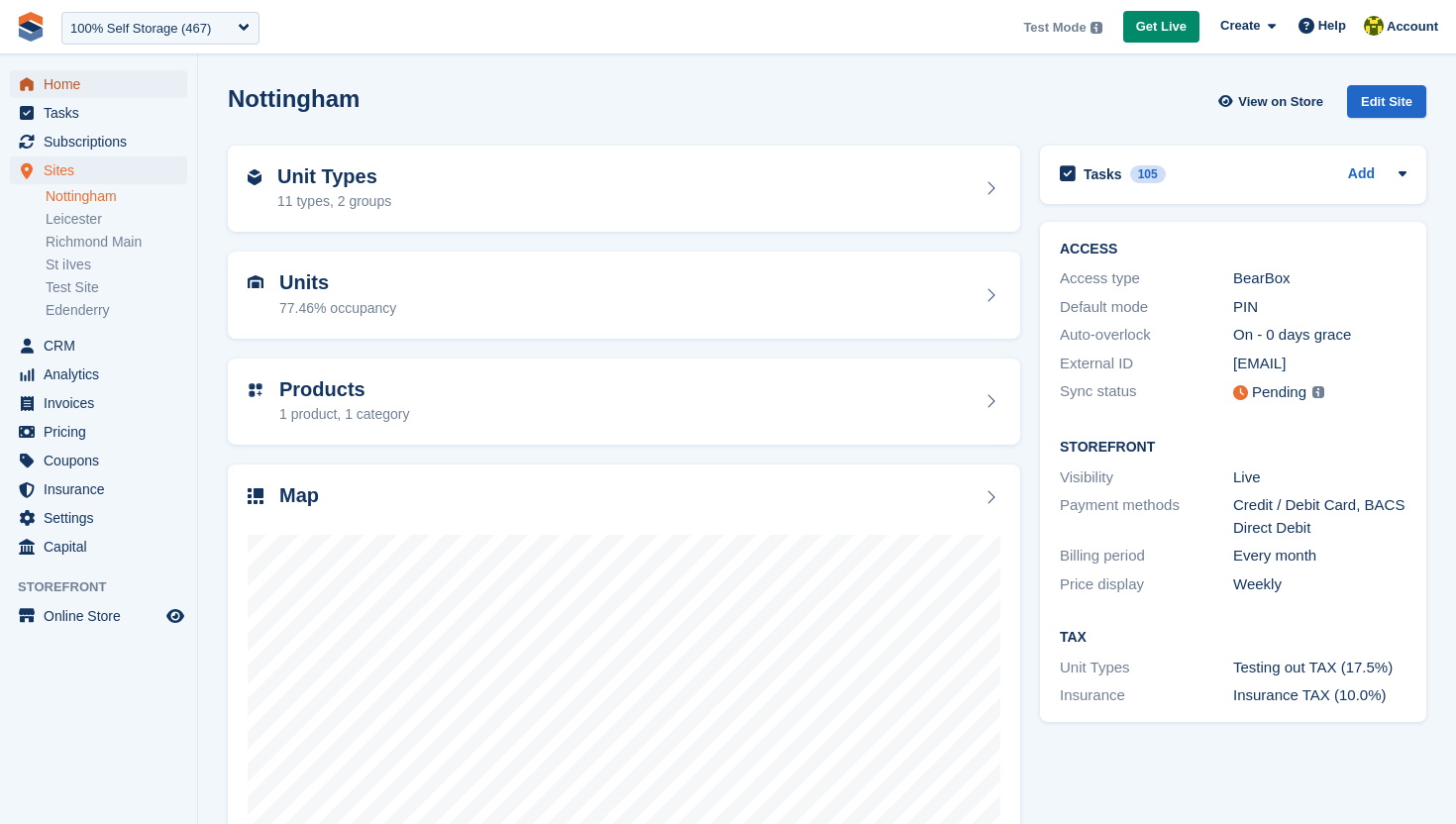 click on "Home" at bounding box center (103, 84) 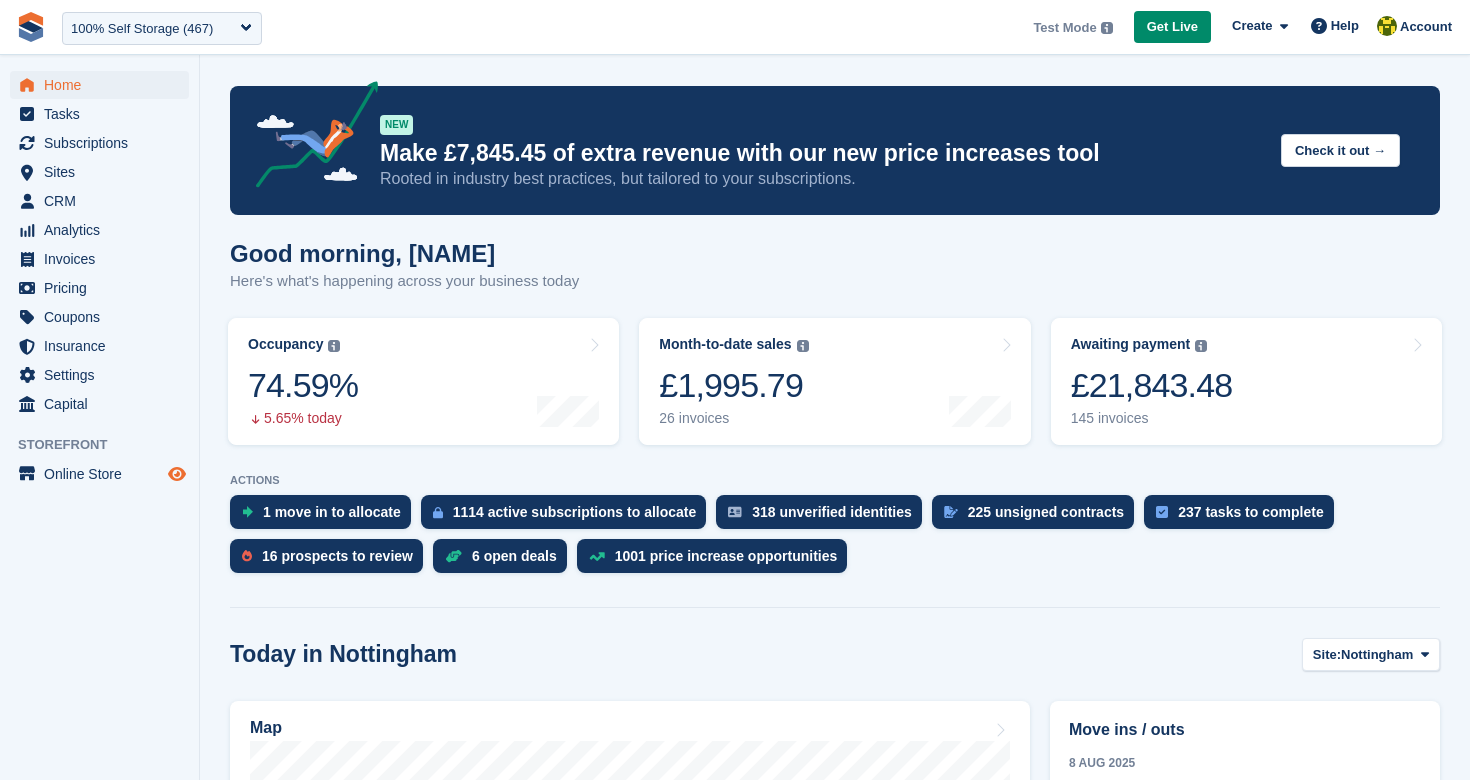 click at bounding box center [177, 474] 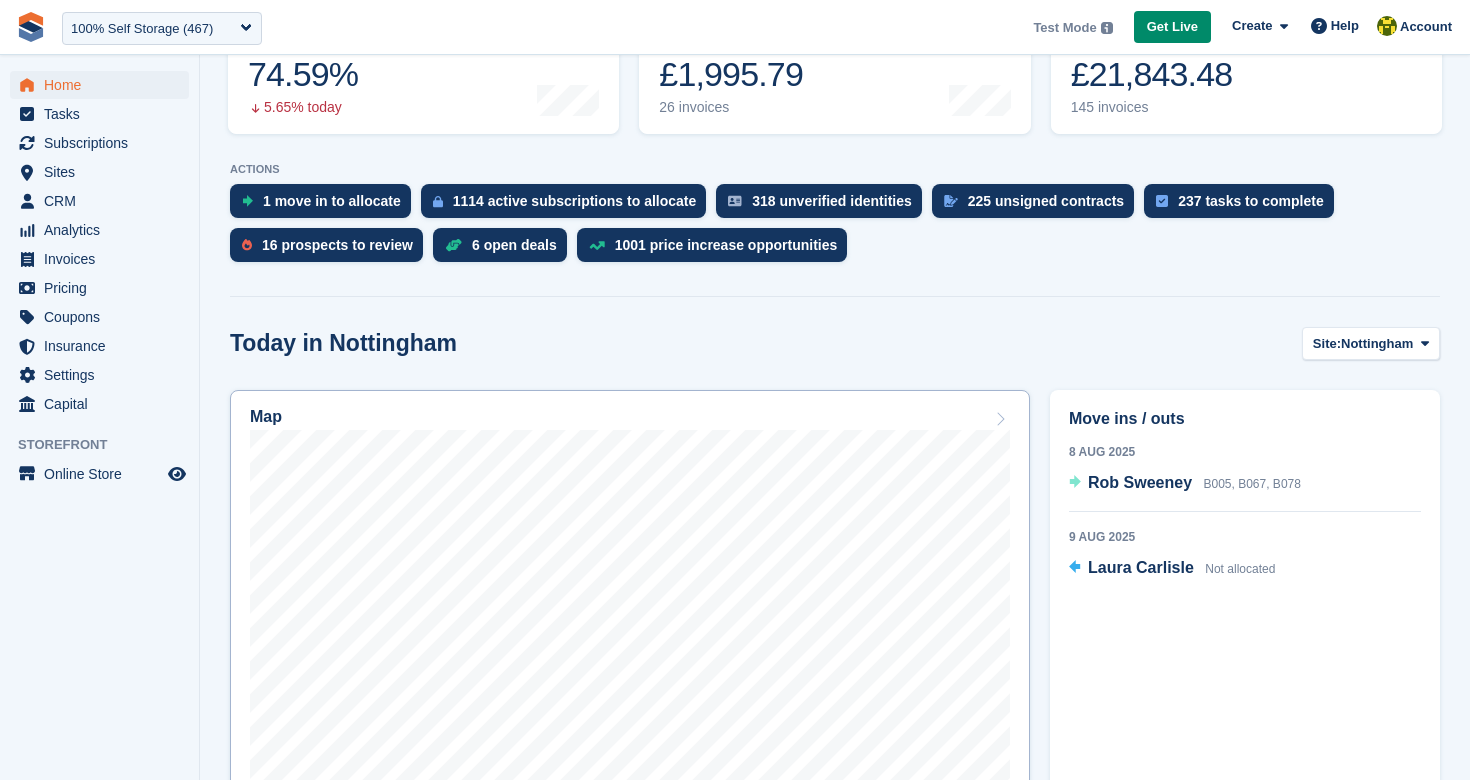 scroll, scrollTop: 320, scrollLeft: 0, axis: vertical 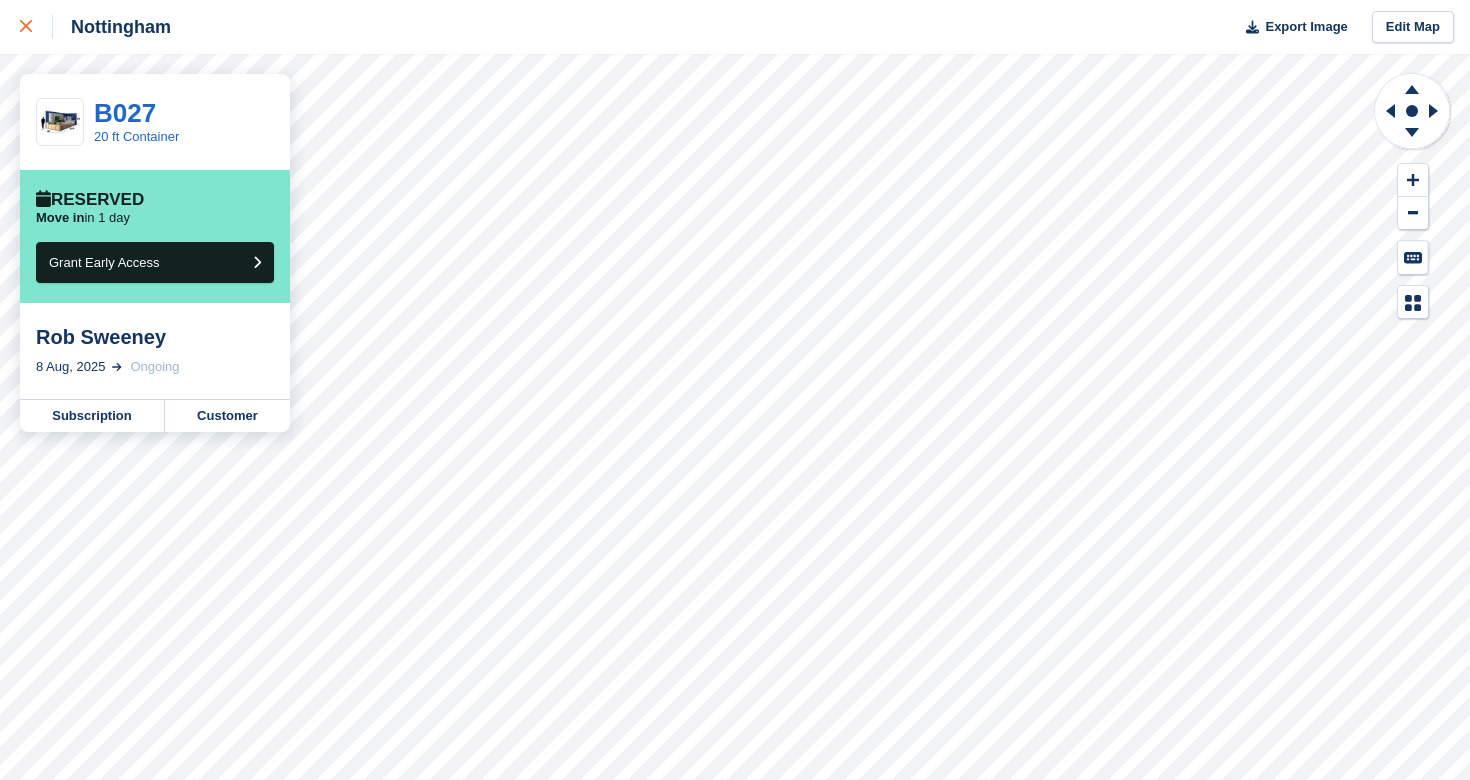click 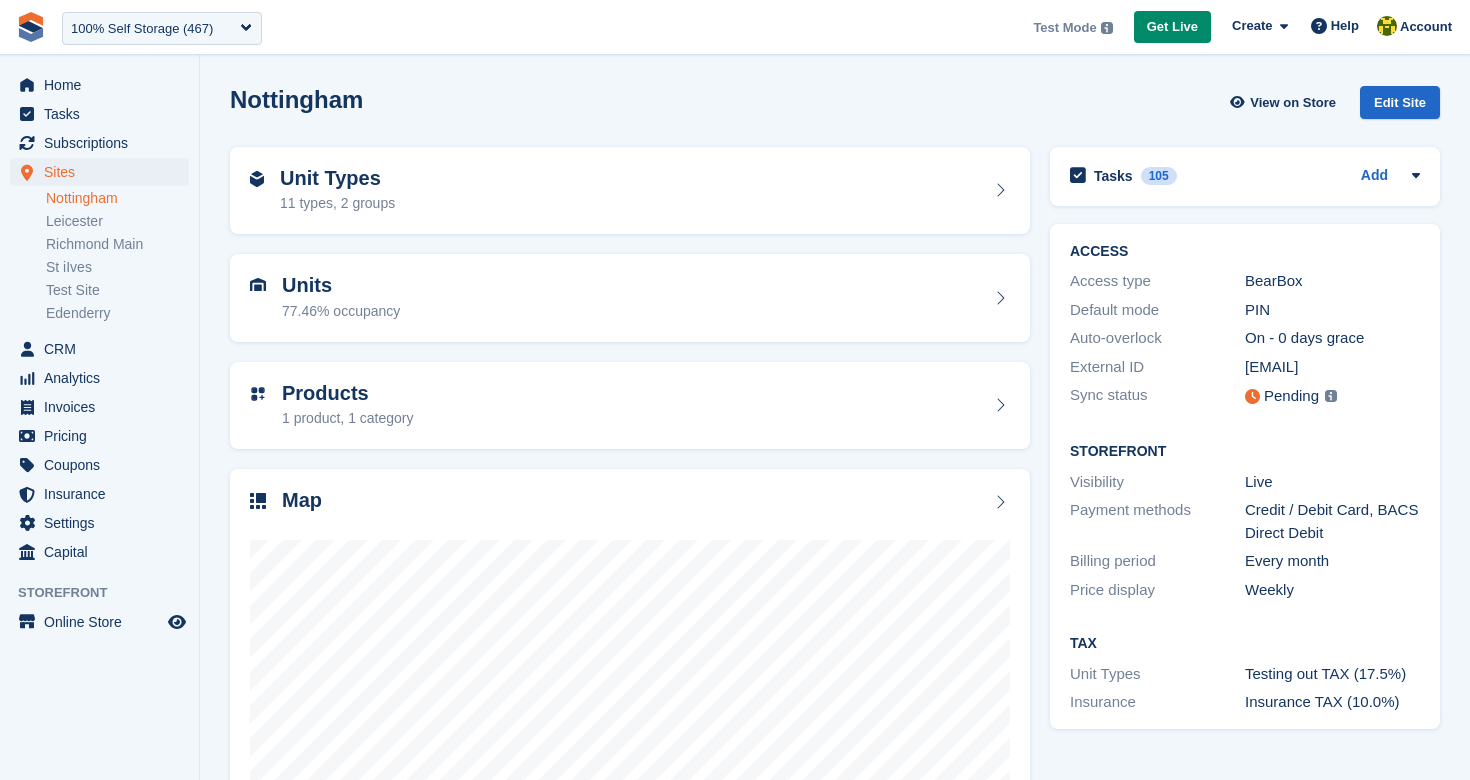 scroll, scrollTop: 0, scrollLeft: 0, axis: both 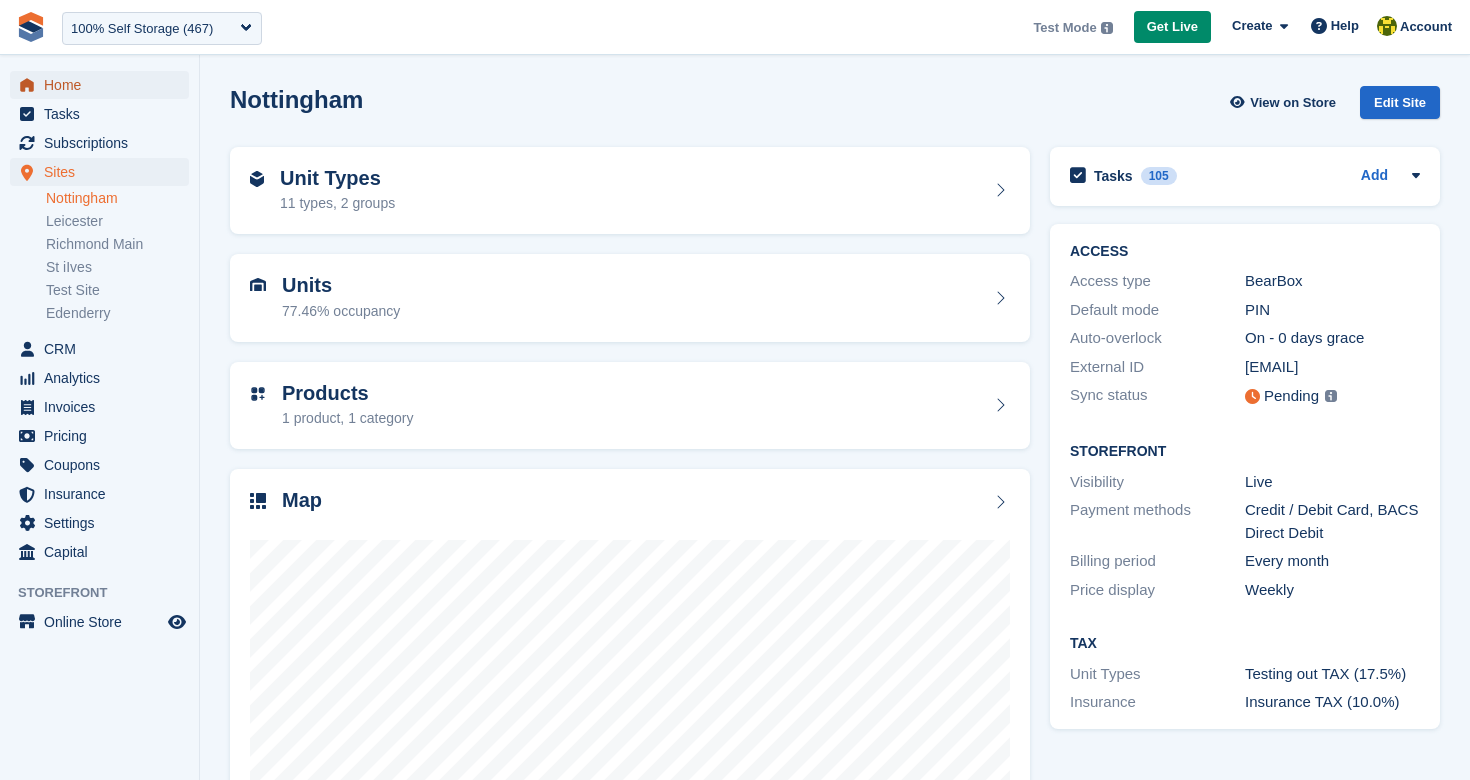 click on "Home" at bounding box center (104, 85) 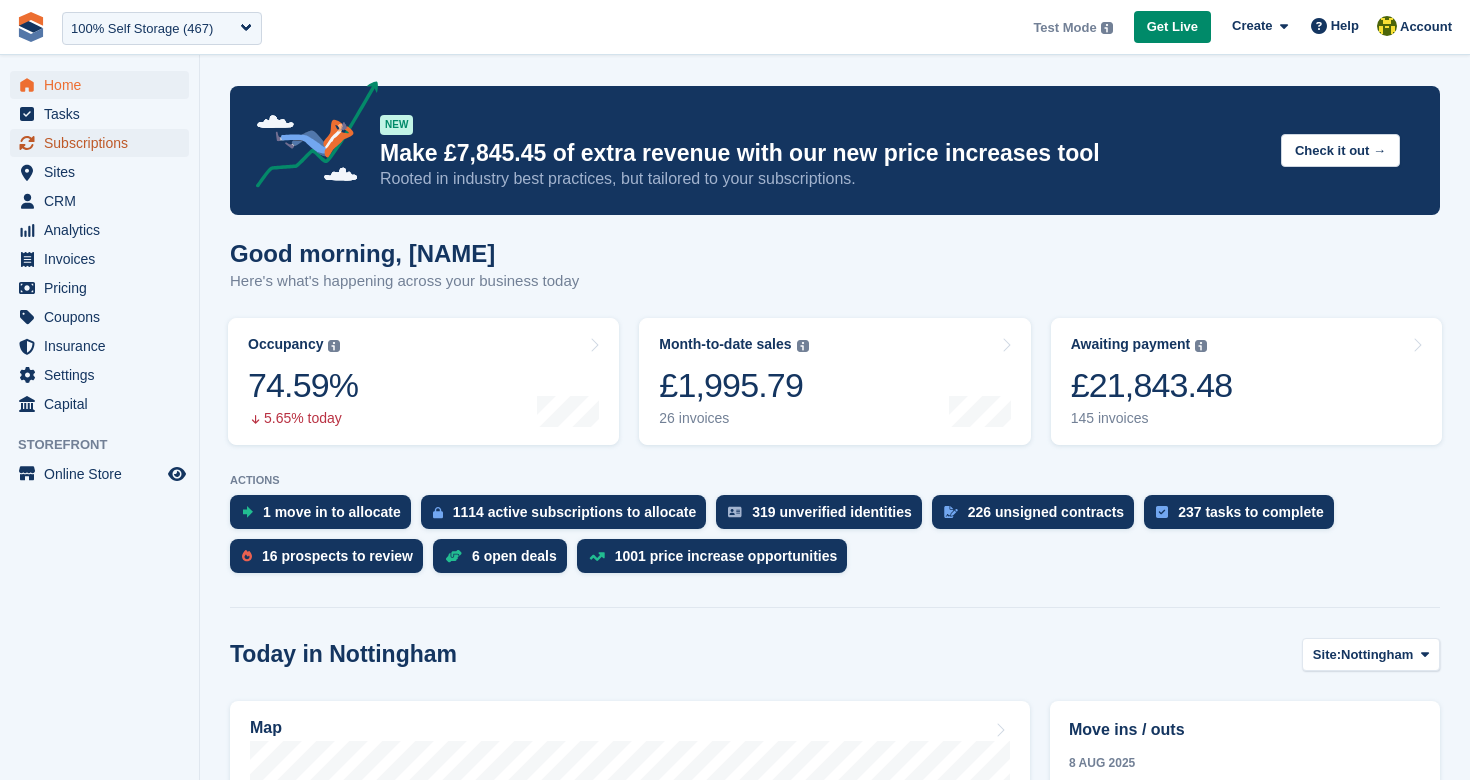 click on "Subscriptions" at bounding box center [104, 143] 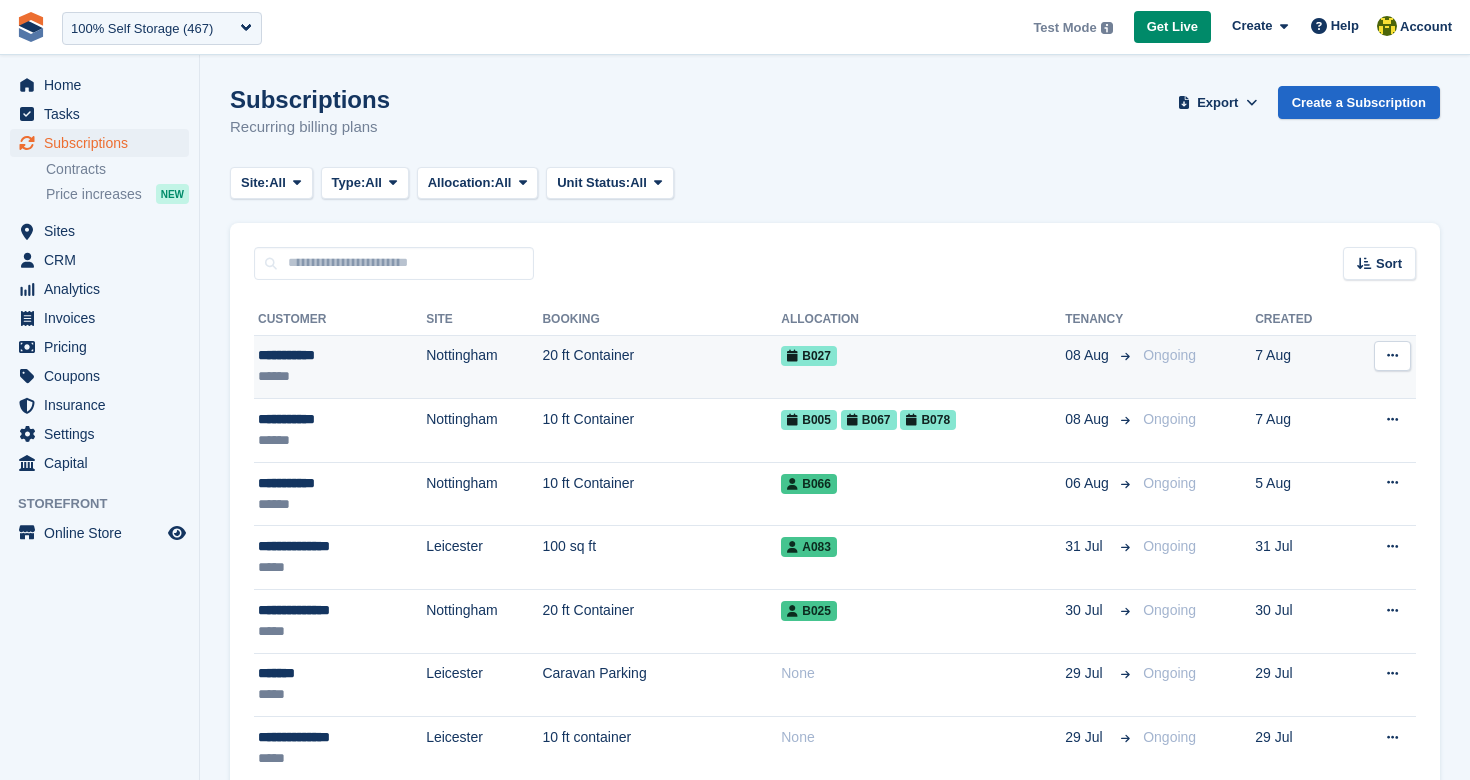 scroll, scrollTop: 0, scrollLeft: 0, axis: both 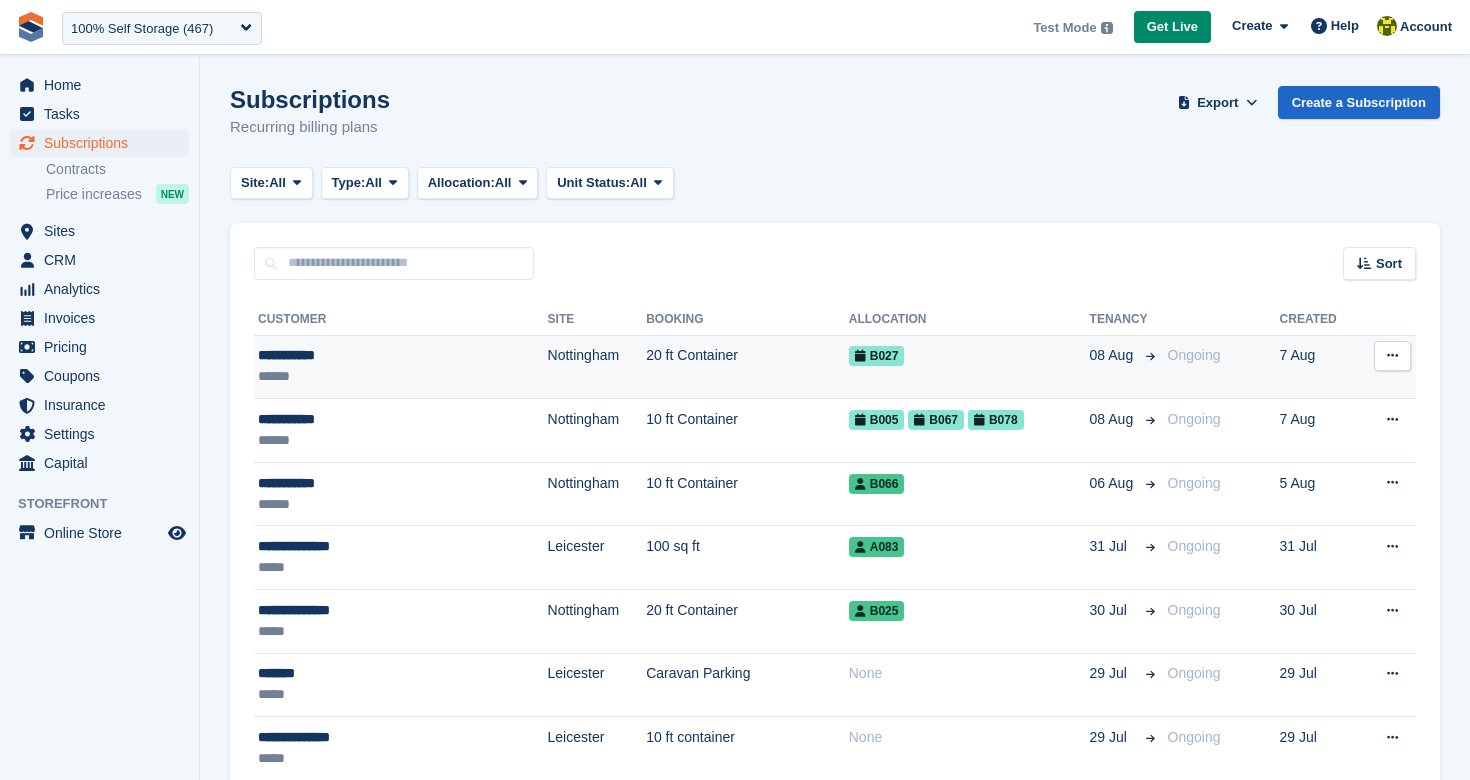 click on "**********" at bounding box center [362, 355] 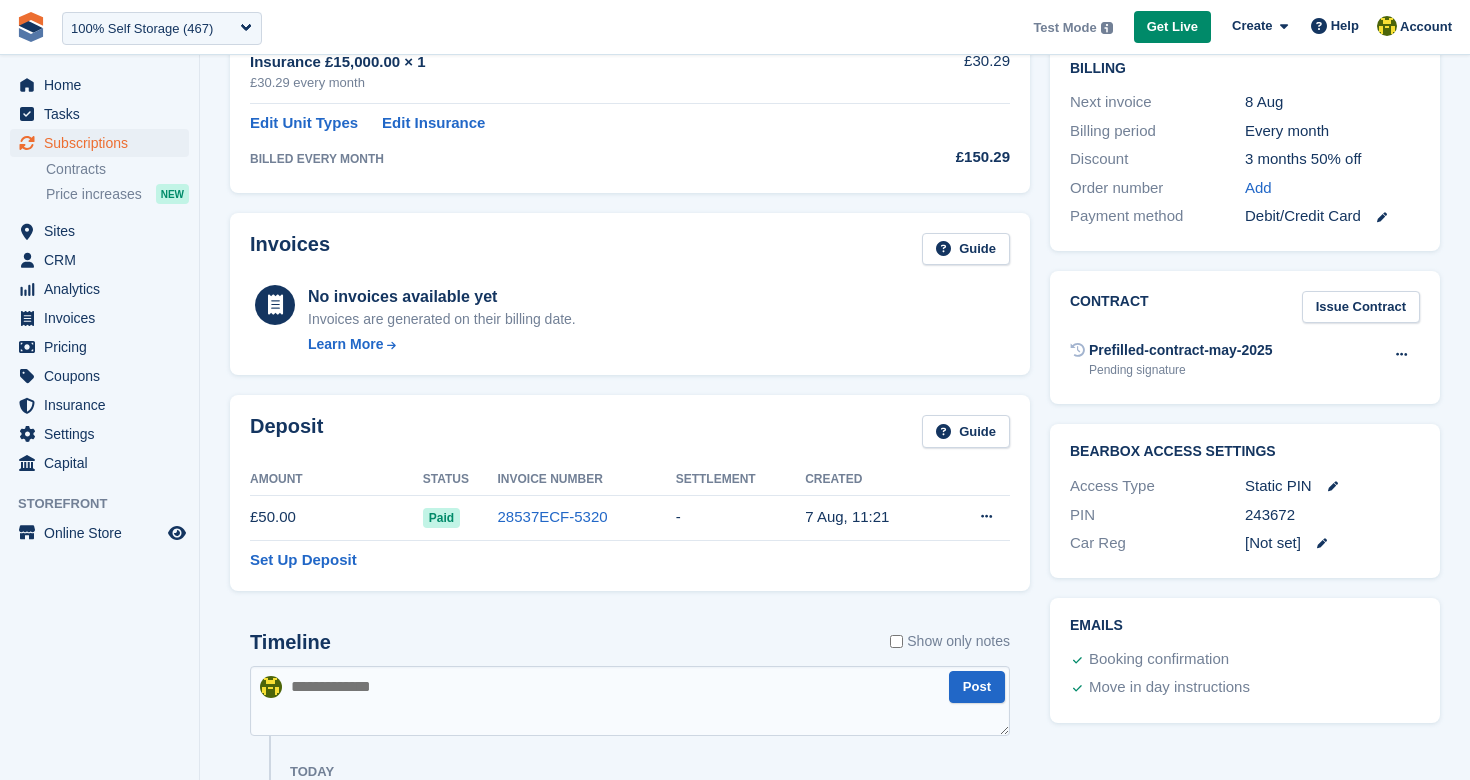 scroll, scrollTop: 797, scrollLeft: 0, axis: vertical 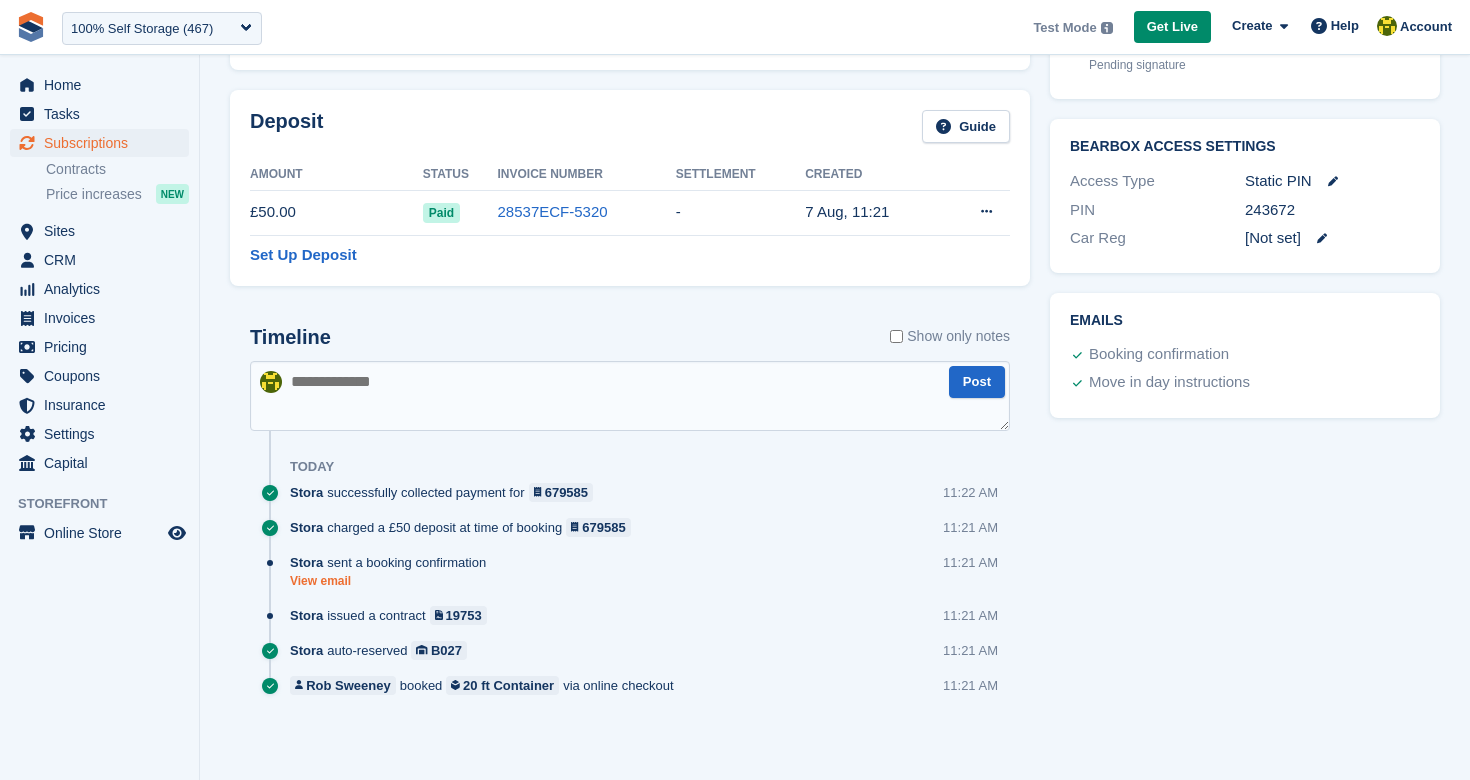 click on "View email" at bounding box center (393, 581) 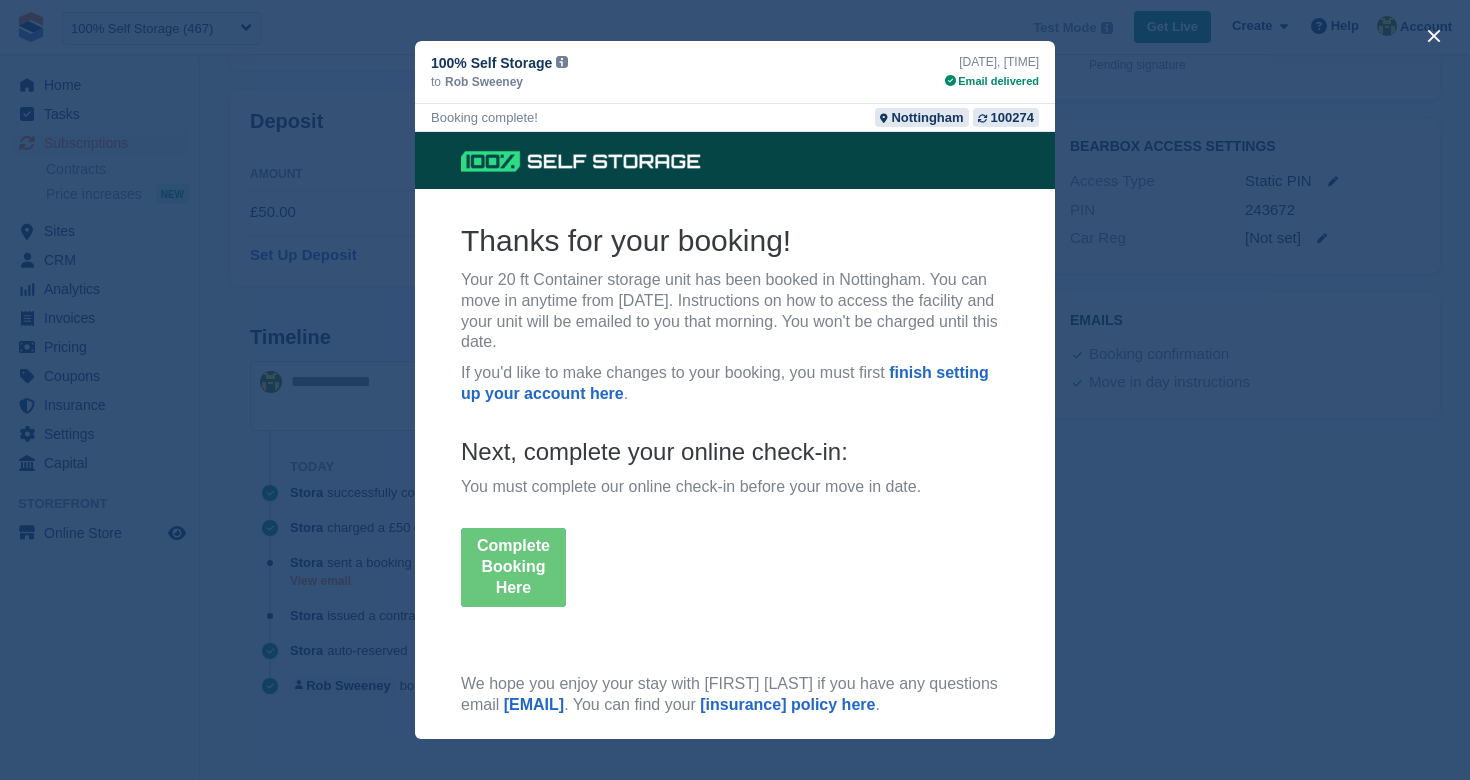 scroll, scrollTop: 0, scrollLeft: 0, axis: both 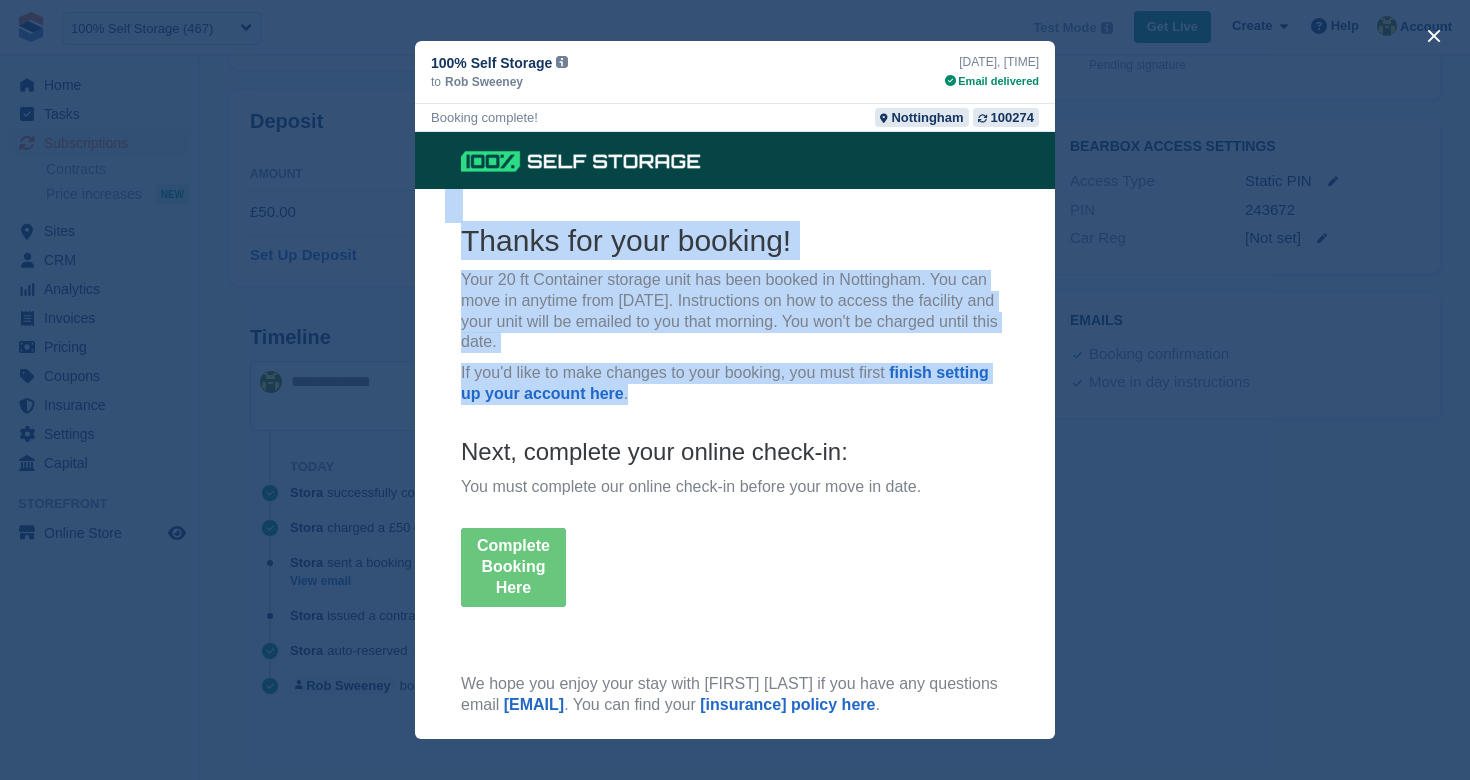 drag, startPoint x: 441, startPoint y: 275, endPoint x: 883, endPoint y: 411, distance: 462.45 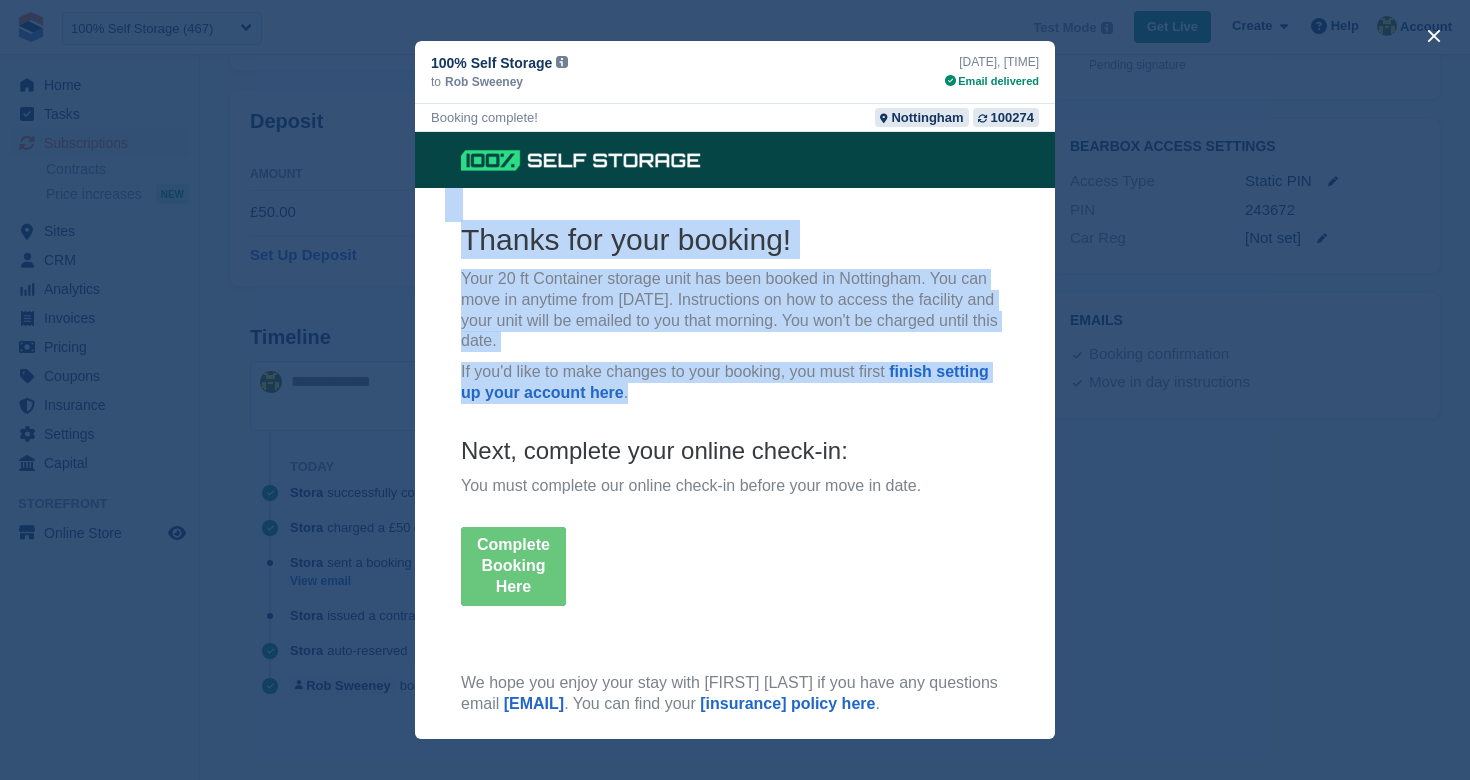 scroll, scrollTop: 2, scrollLeft: 0, axis: vertical 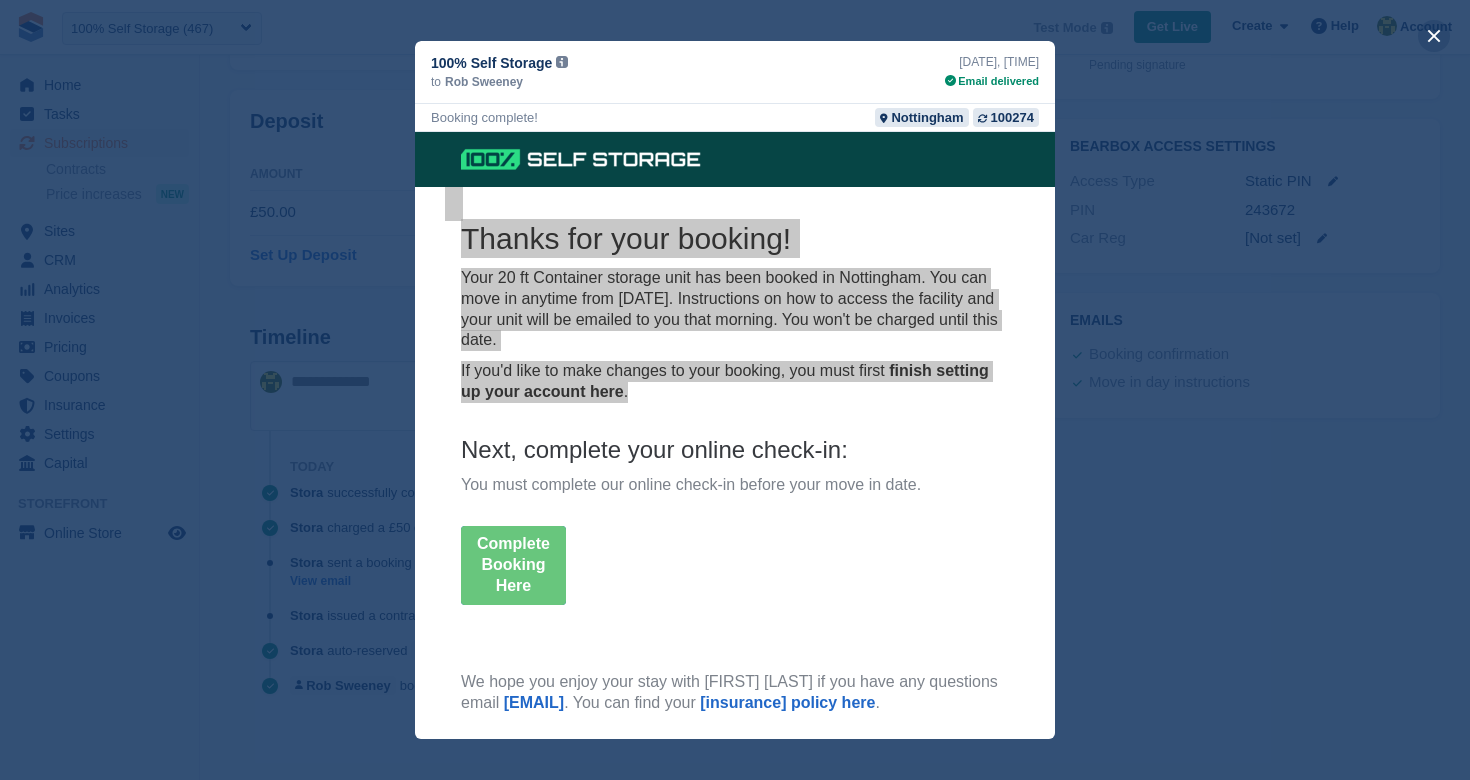 click at bounding box center [1434, 36] 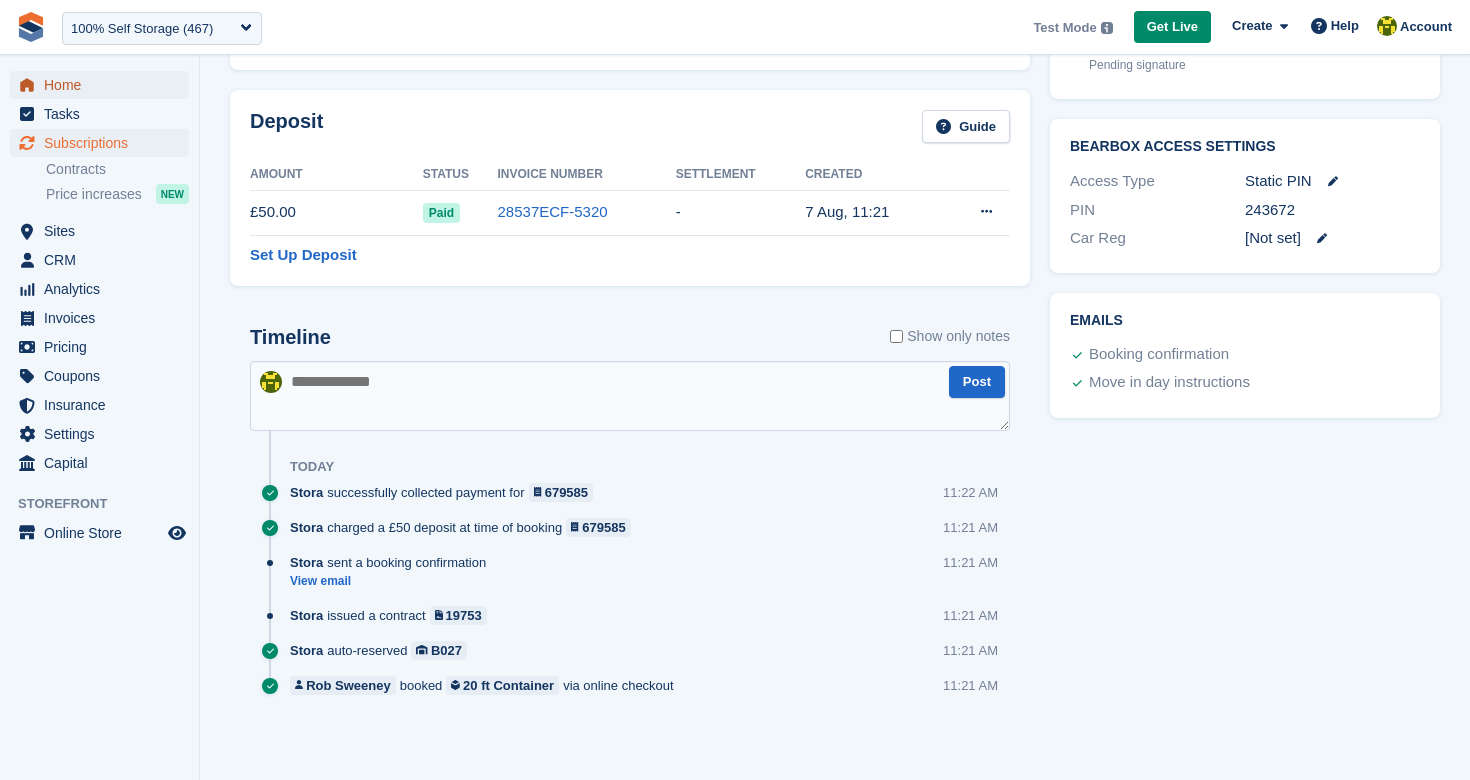 click on "Home" at bounding box center (104, 85) 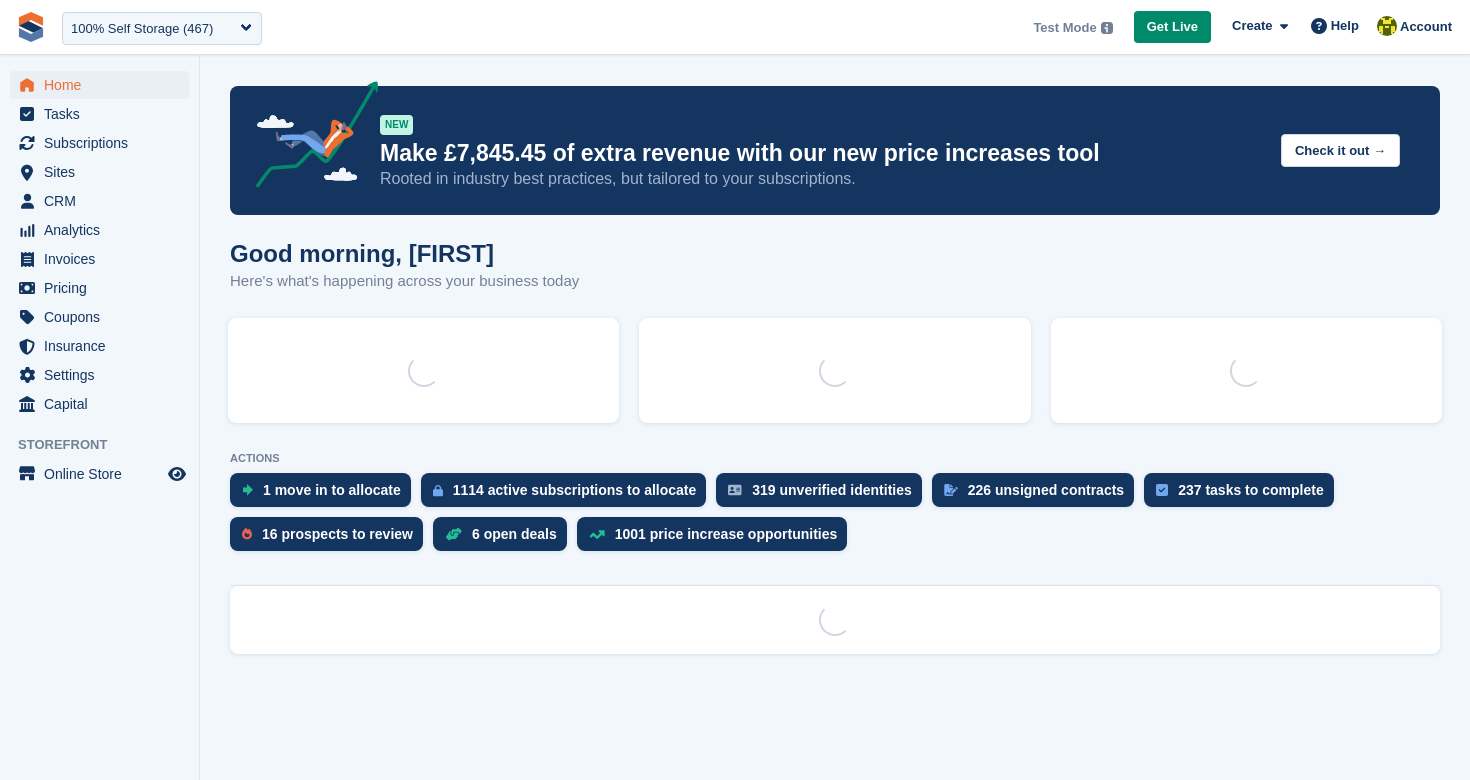 scroll, scrollTop: 0, scrollLeft: 0, axis: both 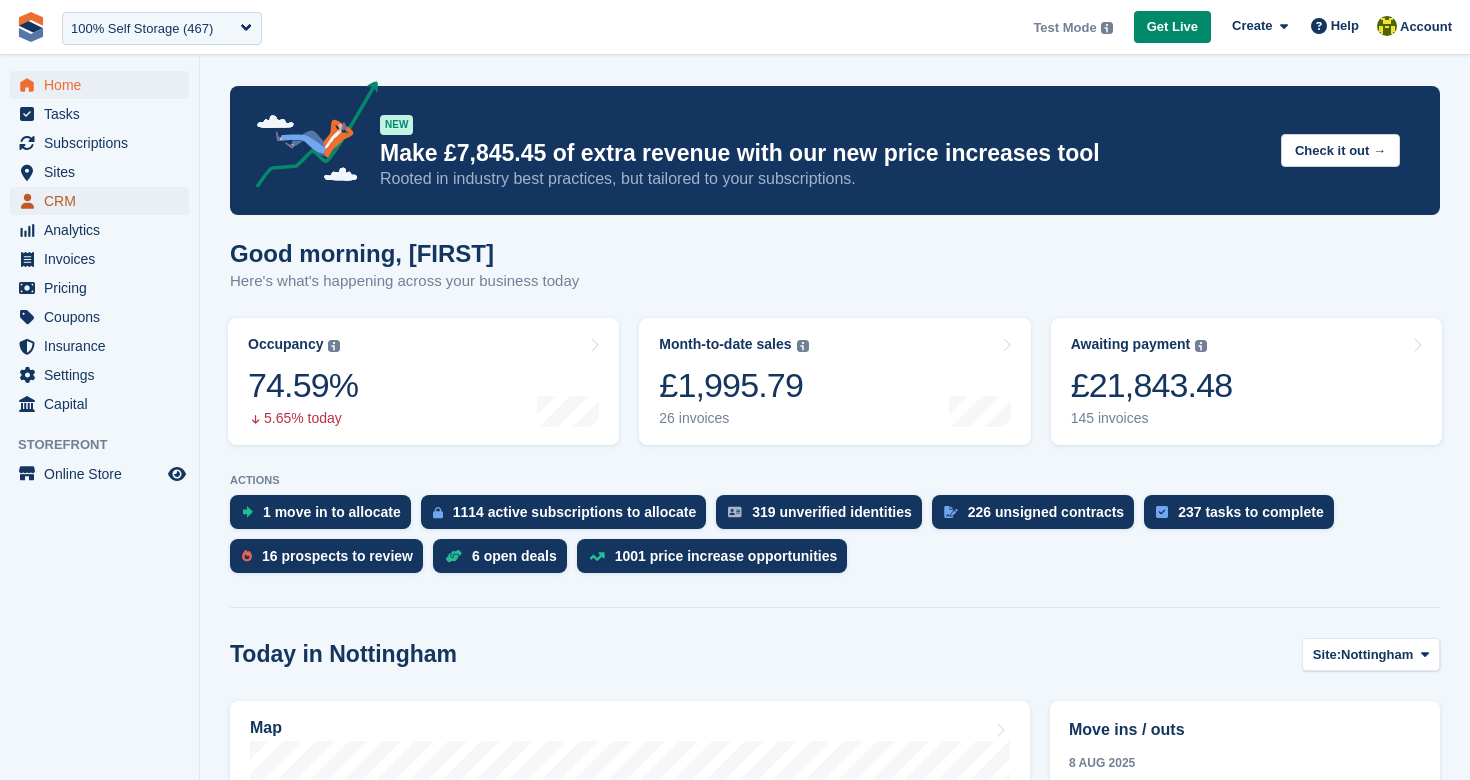 click on "CRM" at bounding box center (104, 201) 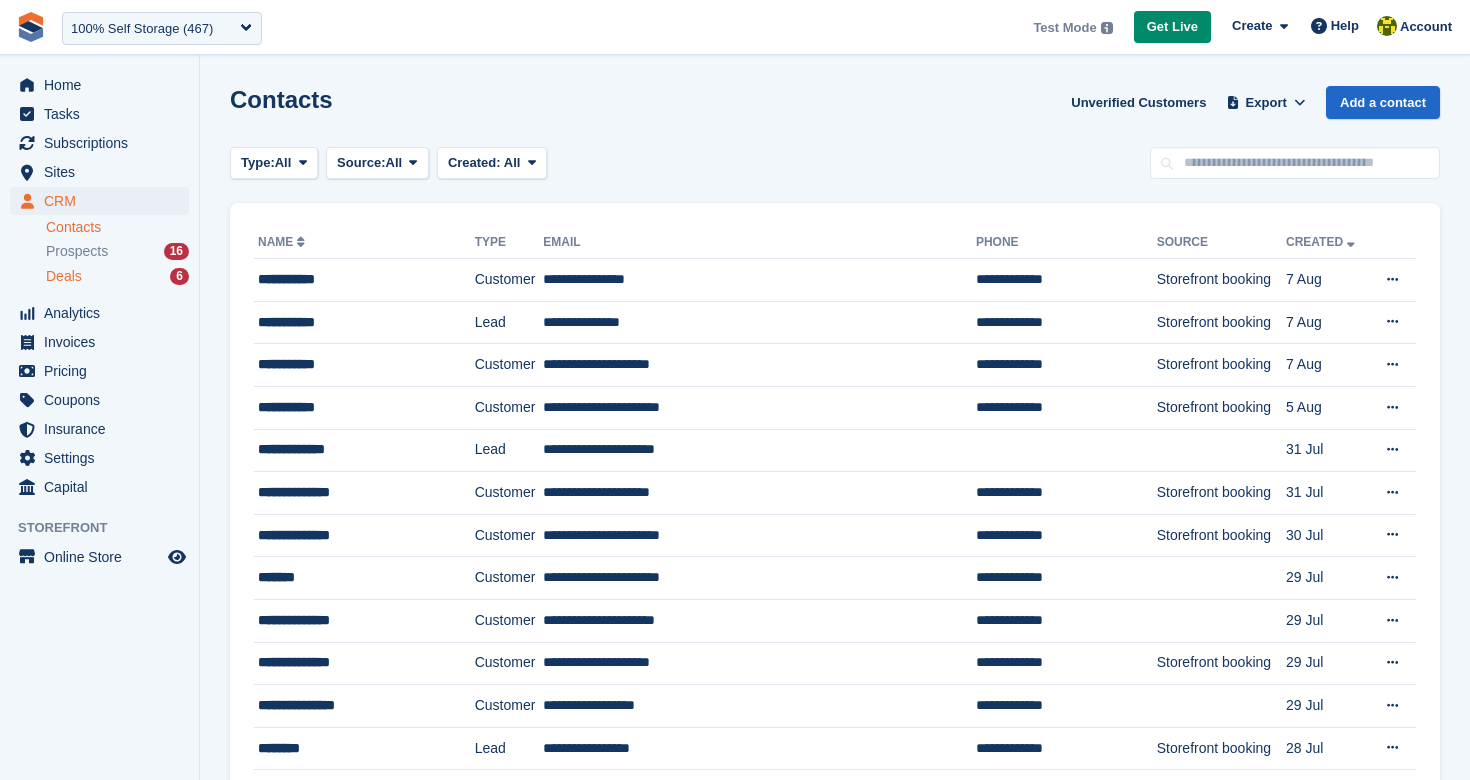 scroll, scrollTop: 0, scrollLeft: 0, axis: both 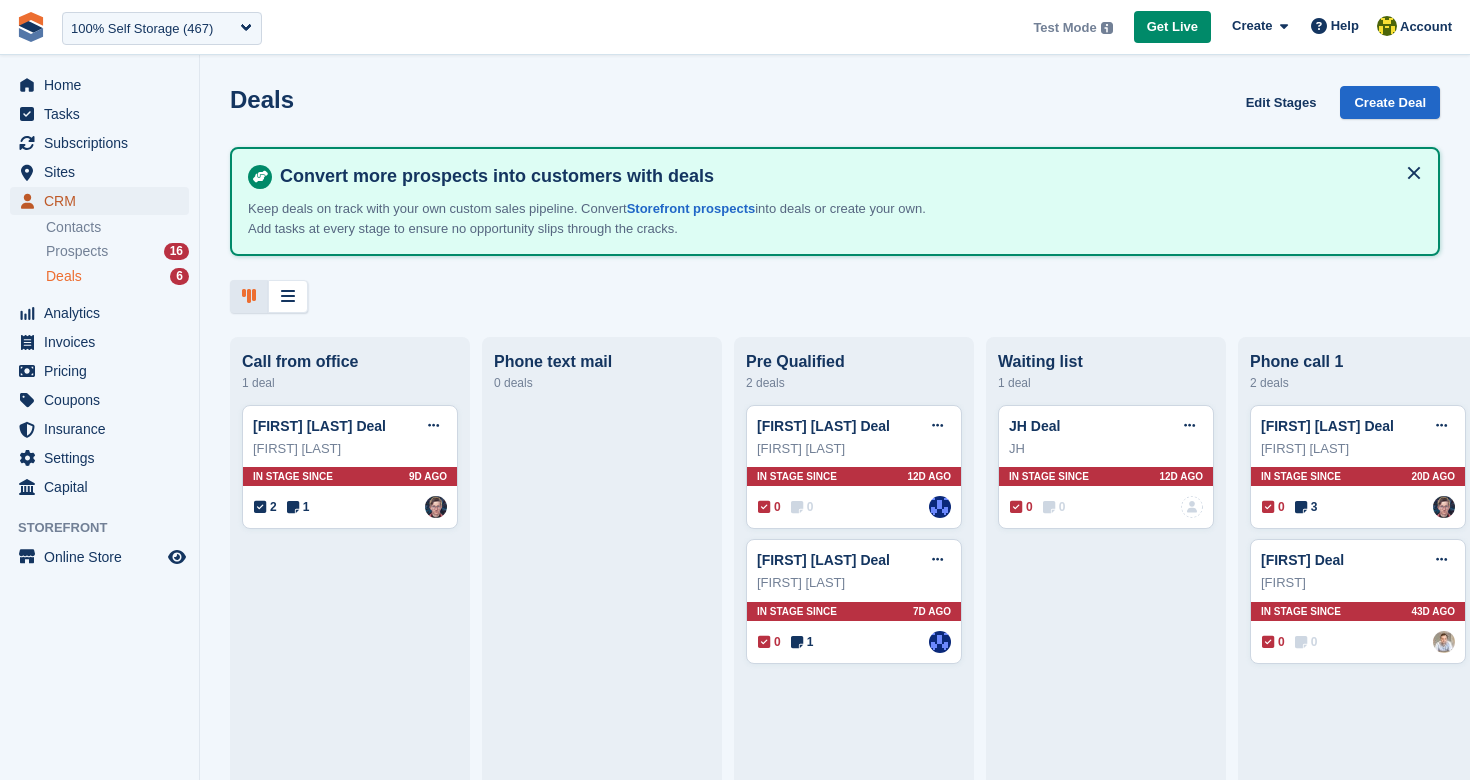 click on "CRM" at bounding box center (104, 201) 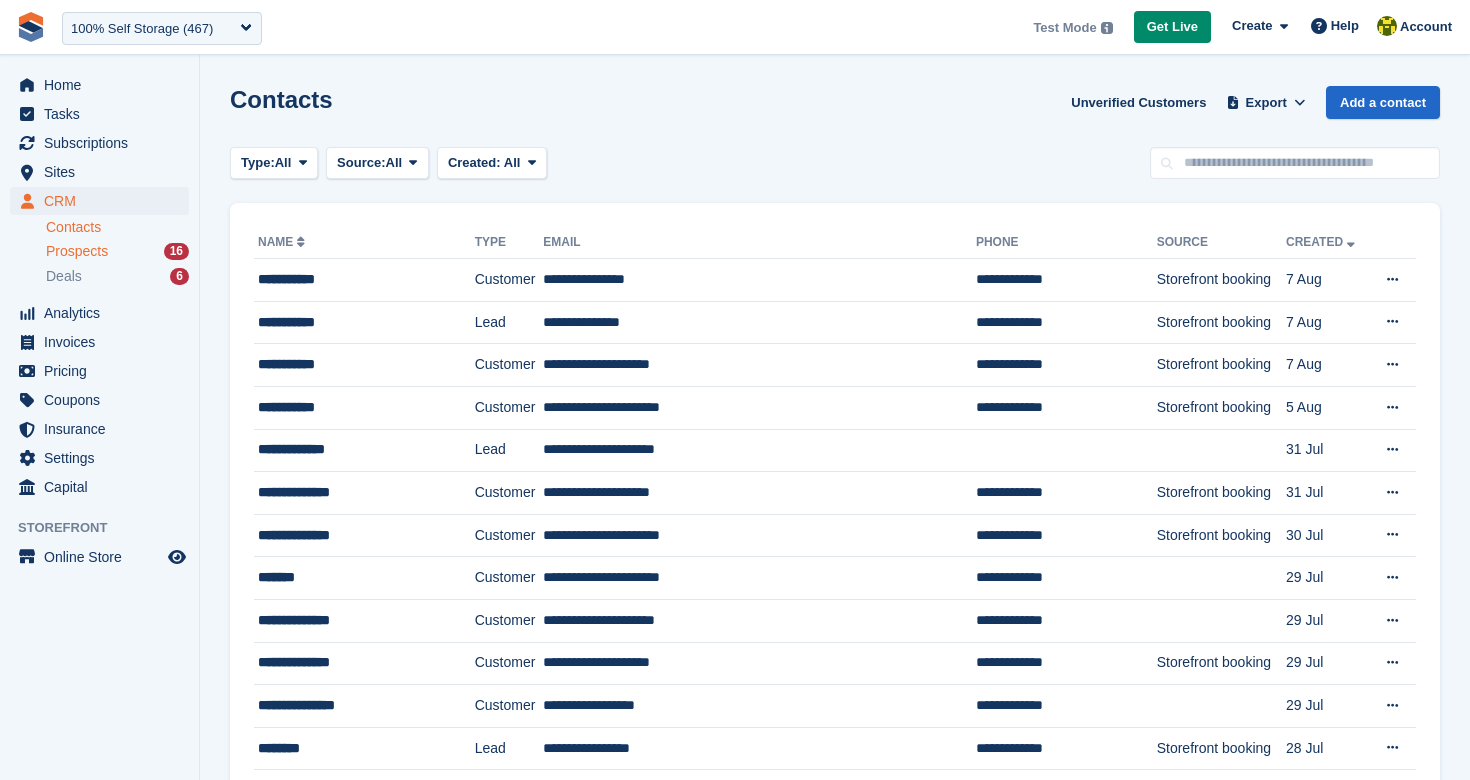 click on "Prospects" at bounding box center (77, 251) 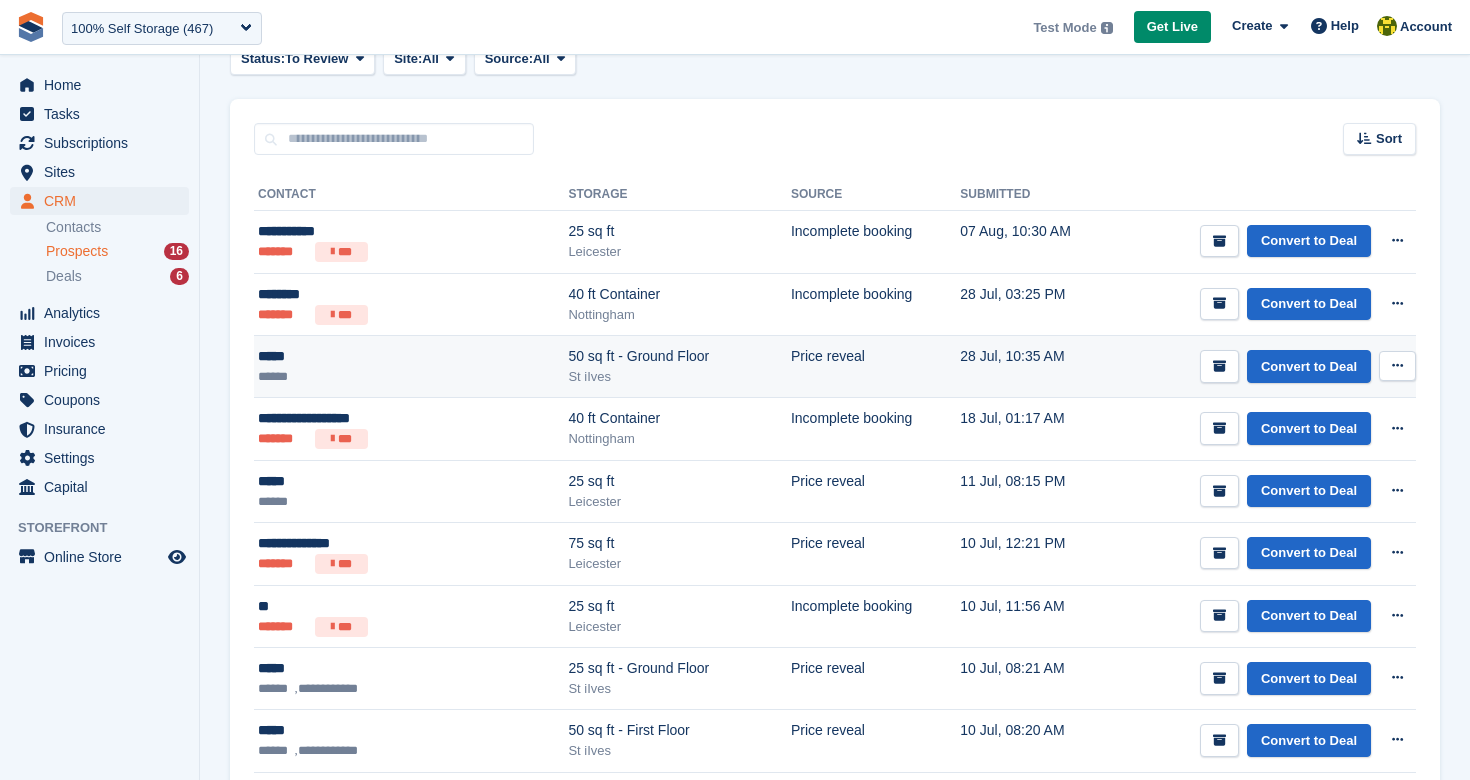 scroll, scrollTop: 241, scrollLeft: 0, axis: vertical 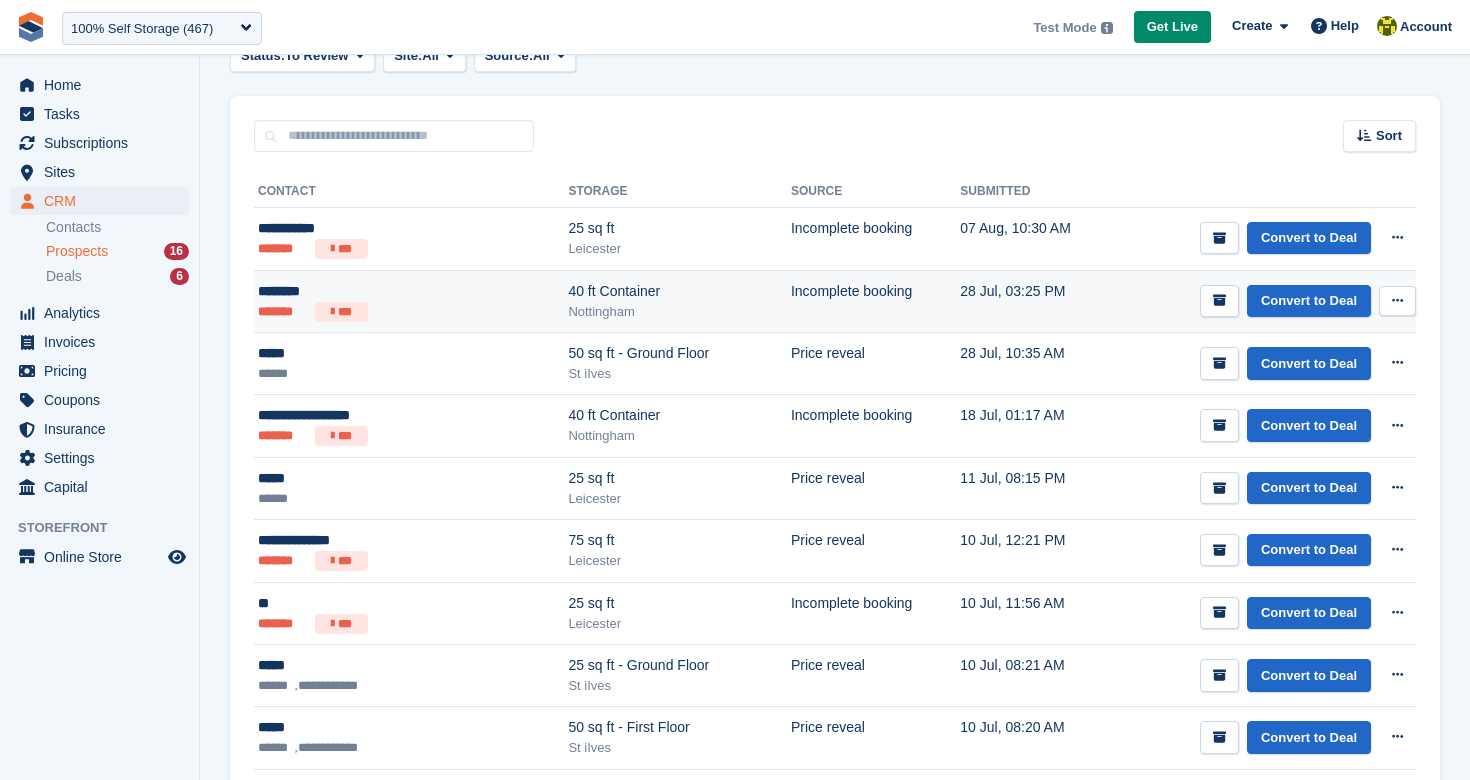 click on "********" at bounding box center (368, 291) 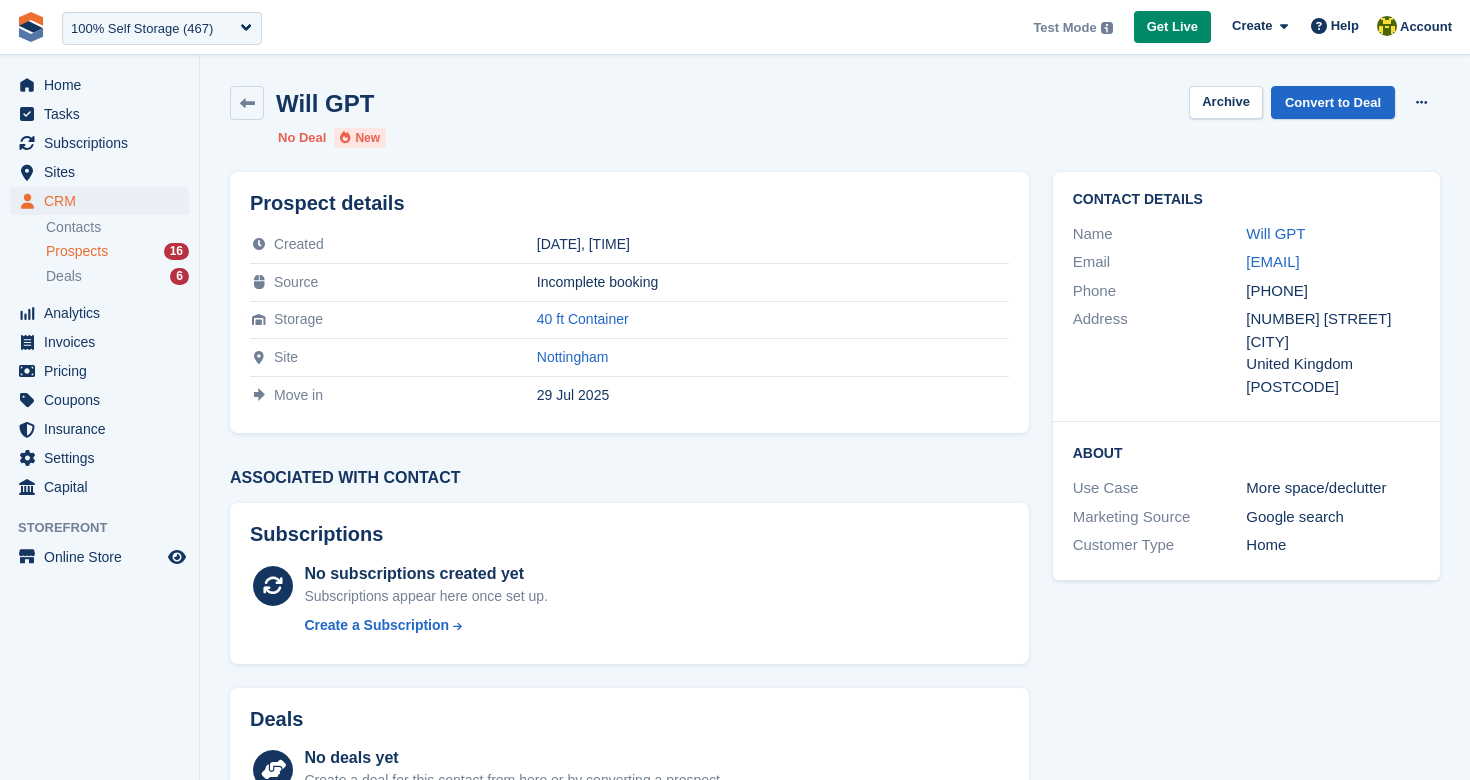 scroll, scrollTop: 0, scrollLeft: 0, axis: both 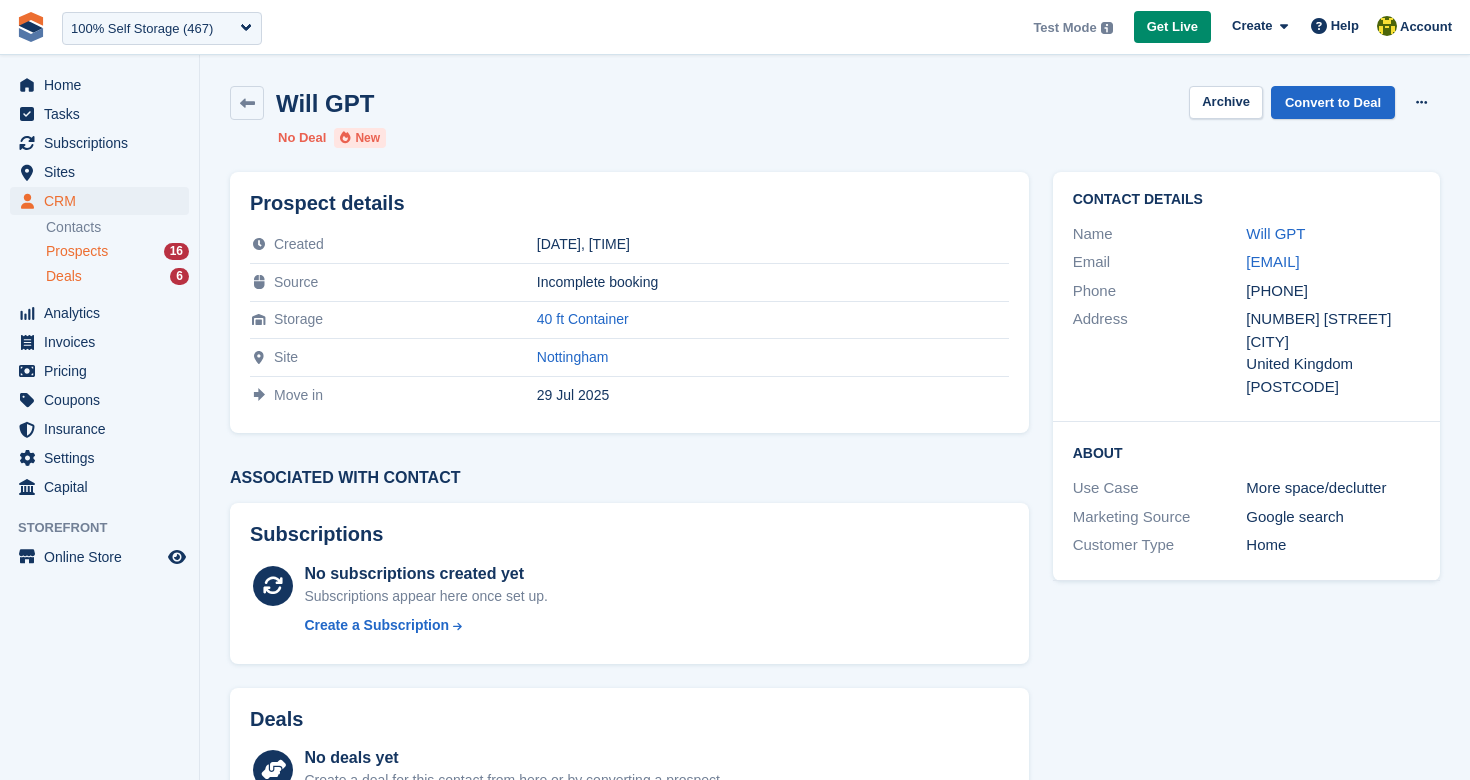 click on "Deals
6" at bounding box center (117, 276) 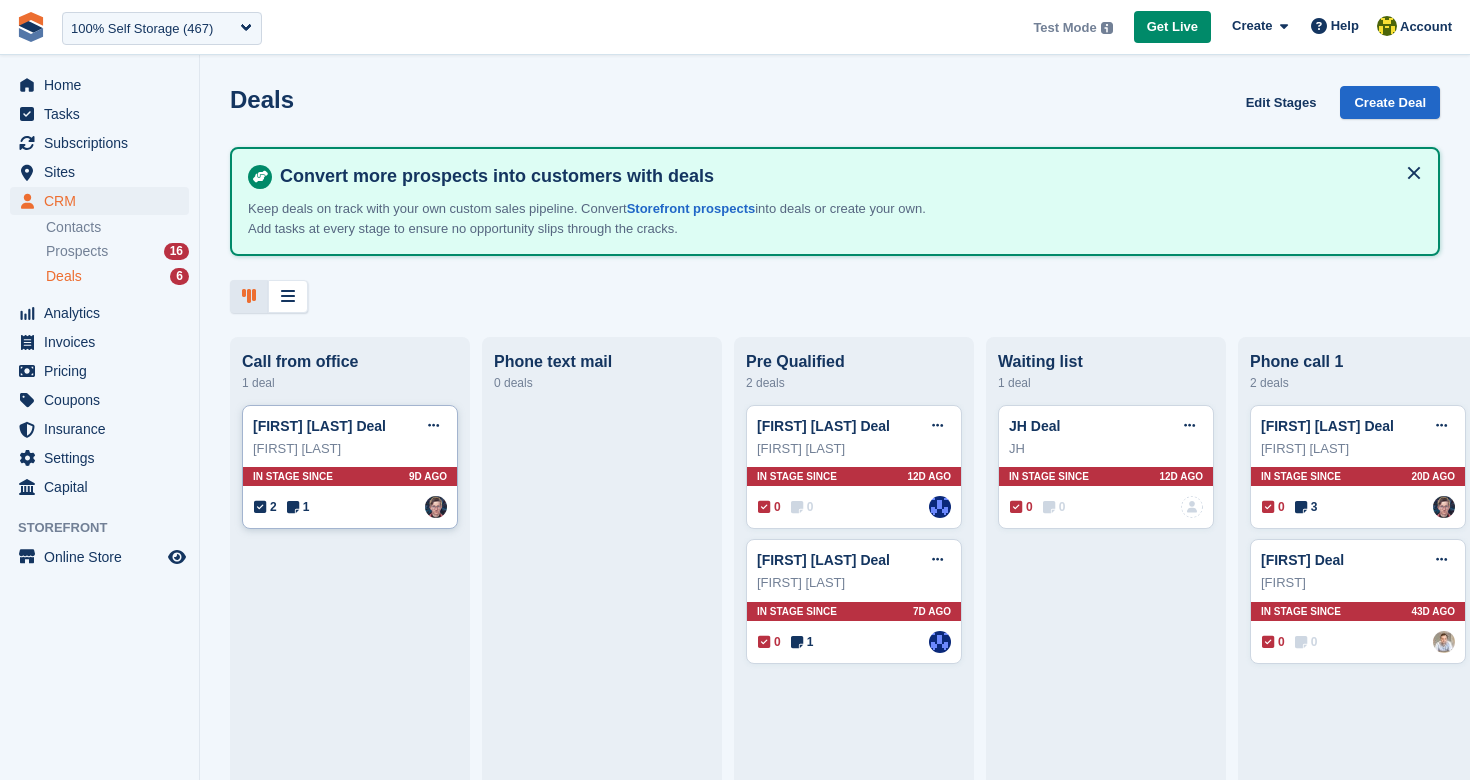 type 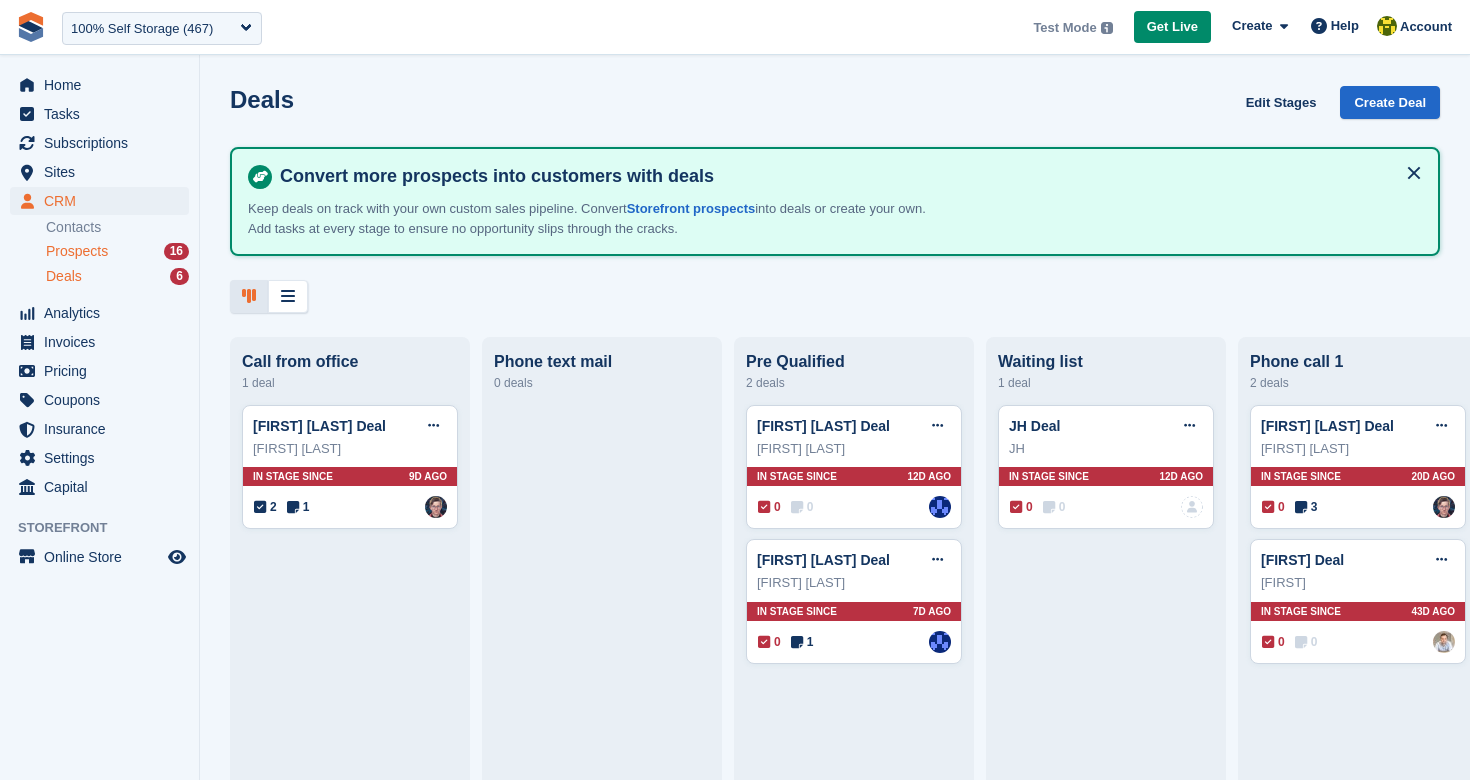 click on "Prospects" at bounding box center (77, 251) 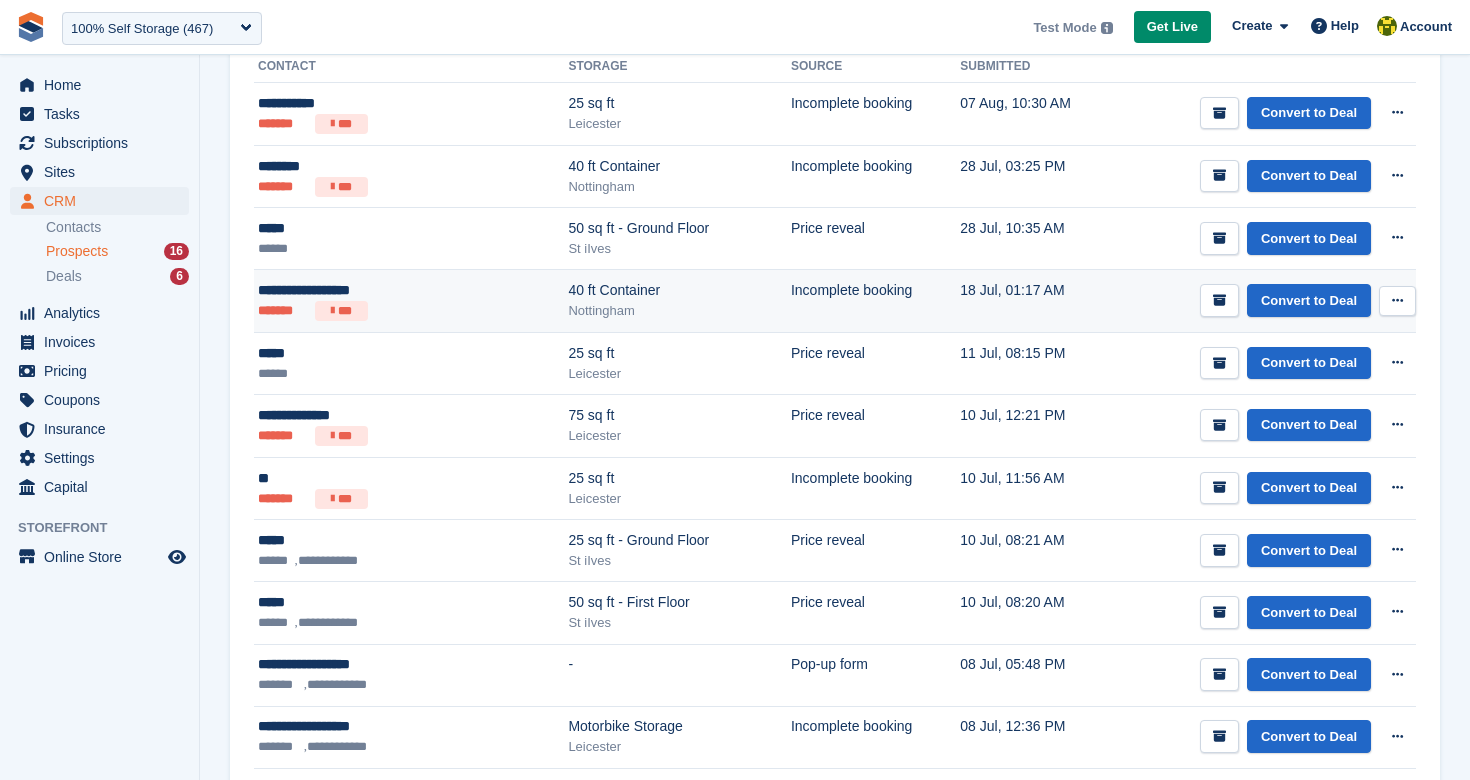 scroll, scrollTop: 369, scrollLeft: 0, axis: vertical 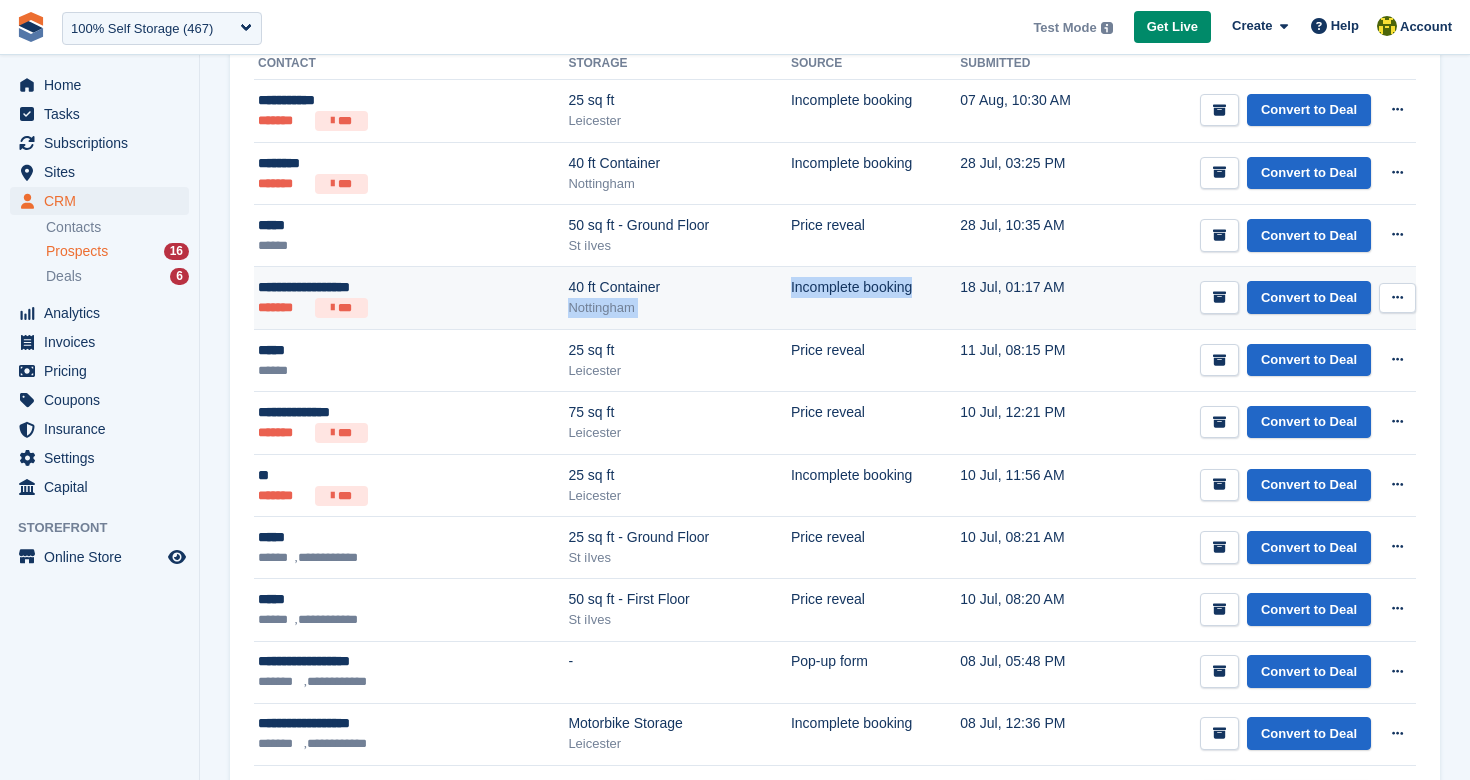 drag, startPoint x: 719, startPoint y: 296, endPoint x: 897, endPoint y: 302, distance: 178.10109 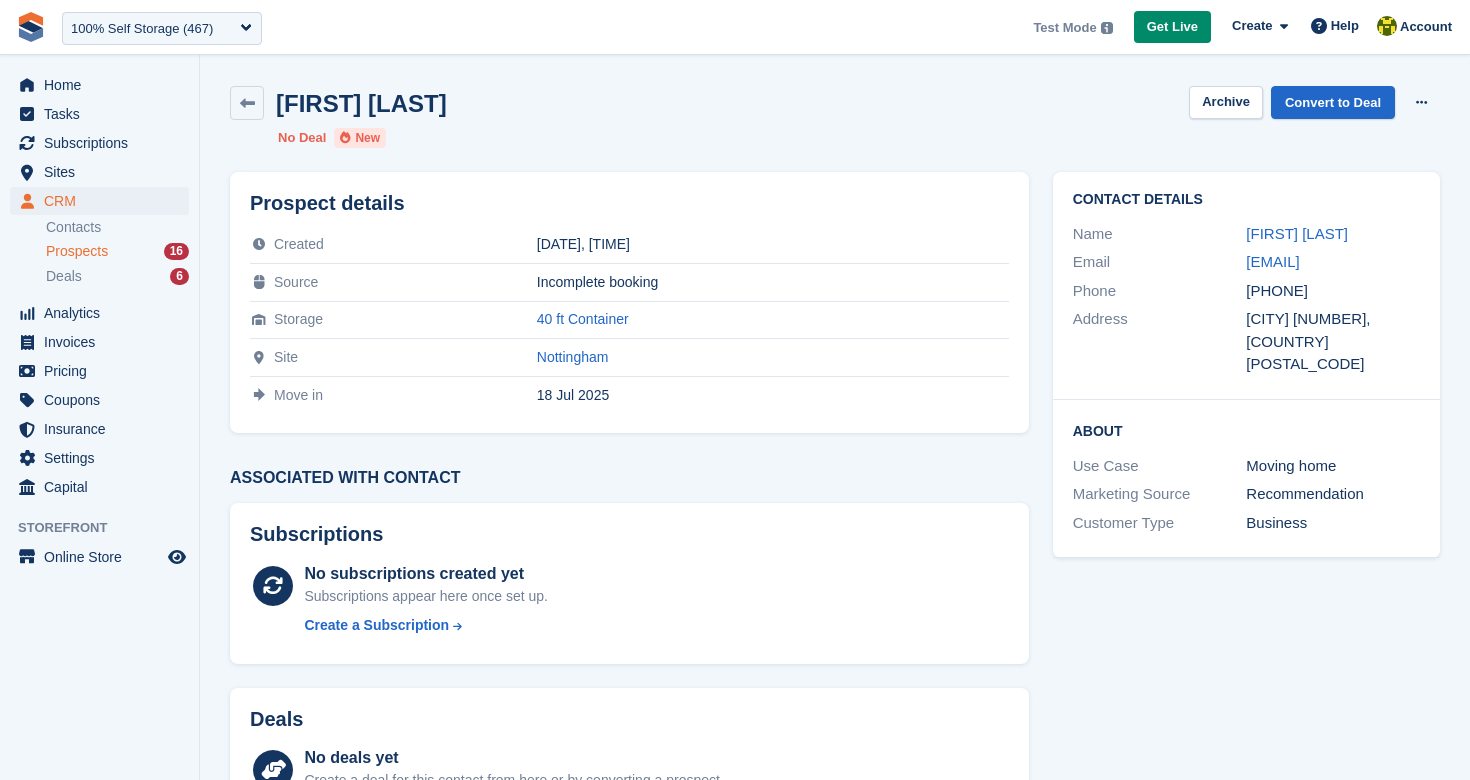 scroll, scrollTop: 0, scrollLeft: 0, axis: both 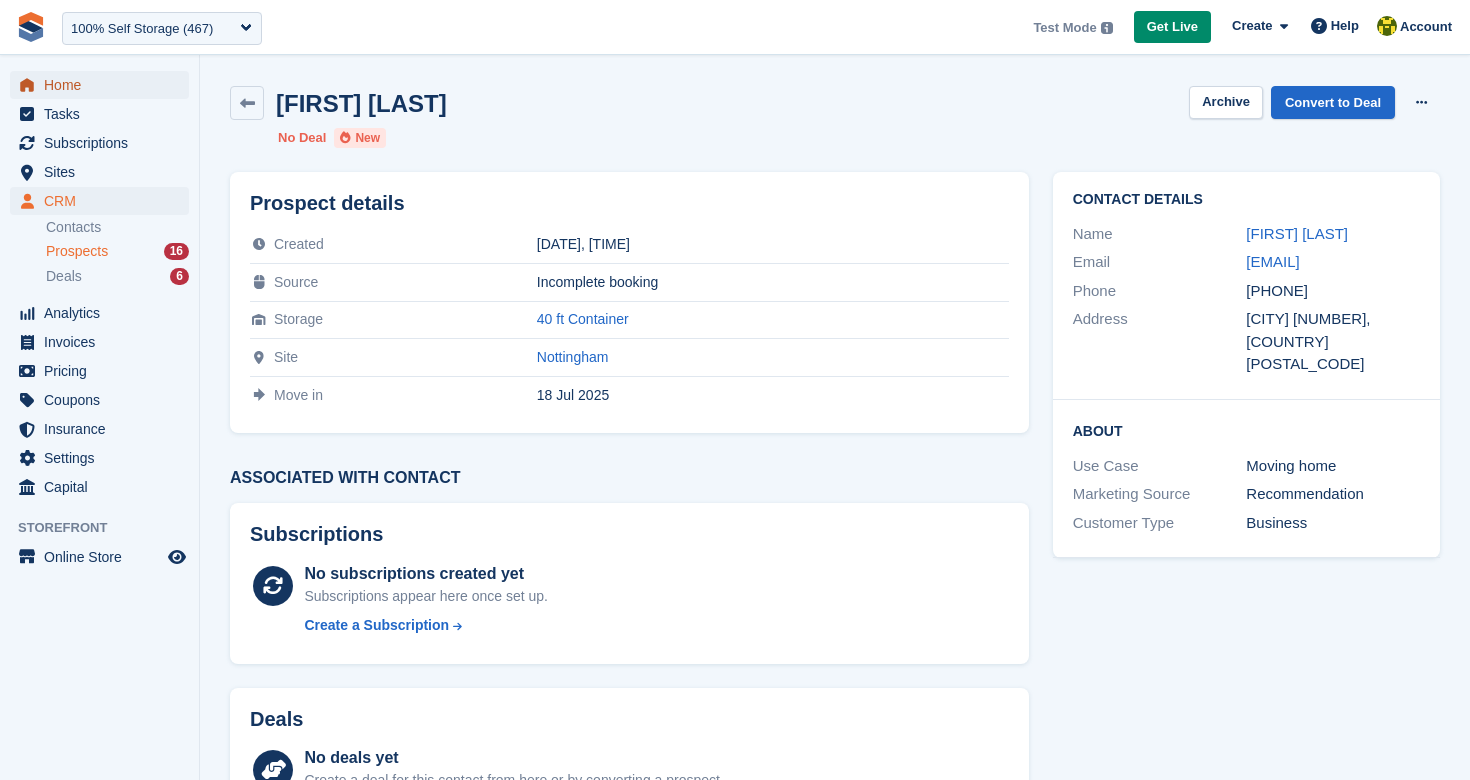 click on "Home" at bounding box center (104, 85) 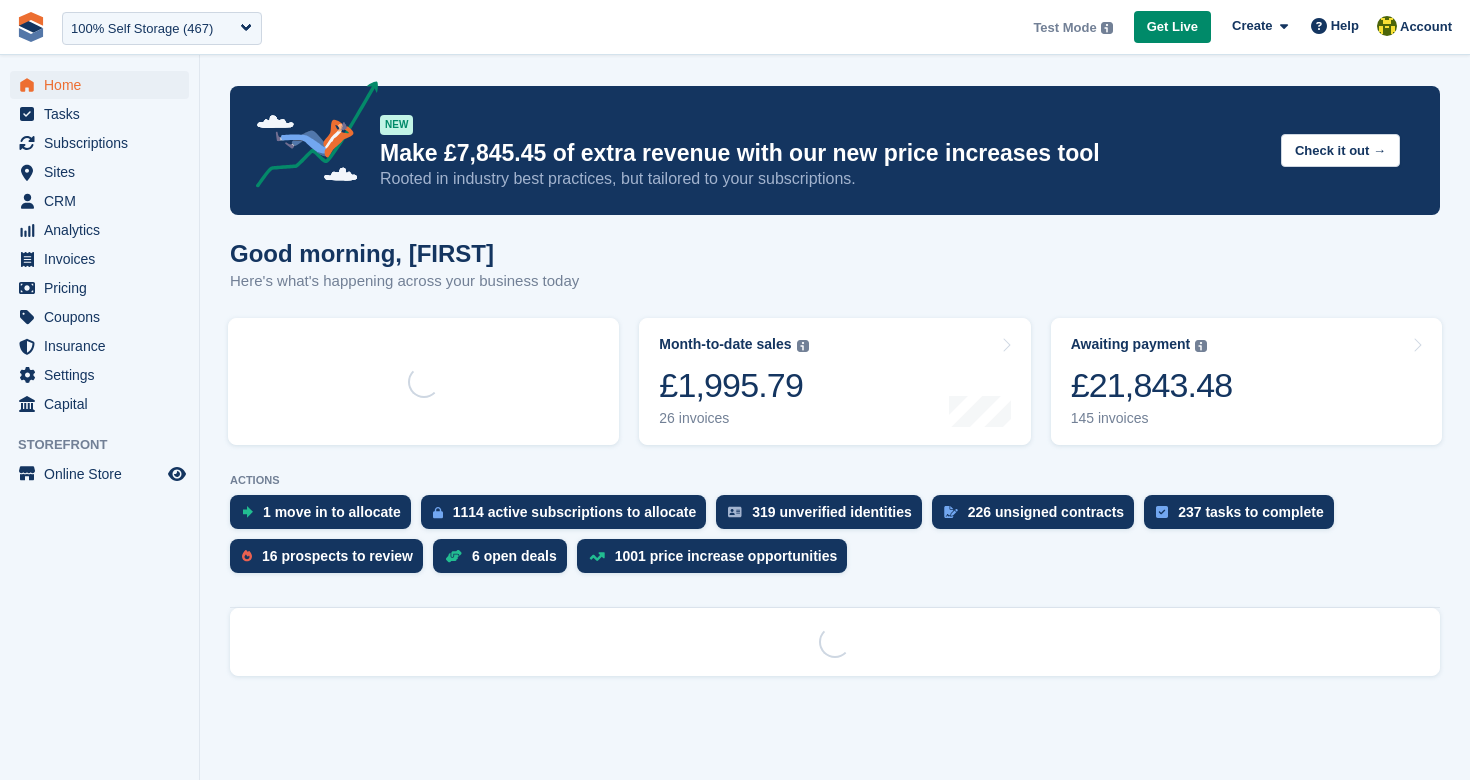 scroll, scrollTop: 0, scrollLeft: 0, axis: both 